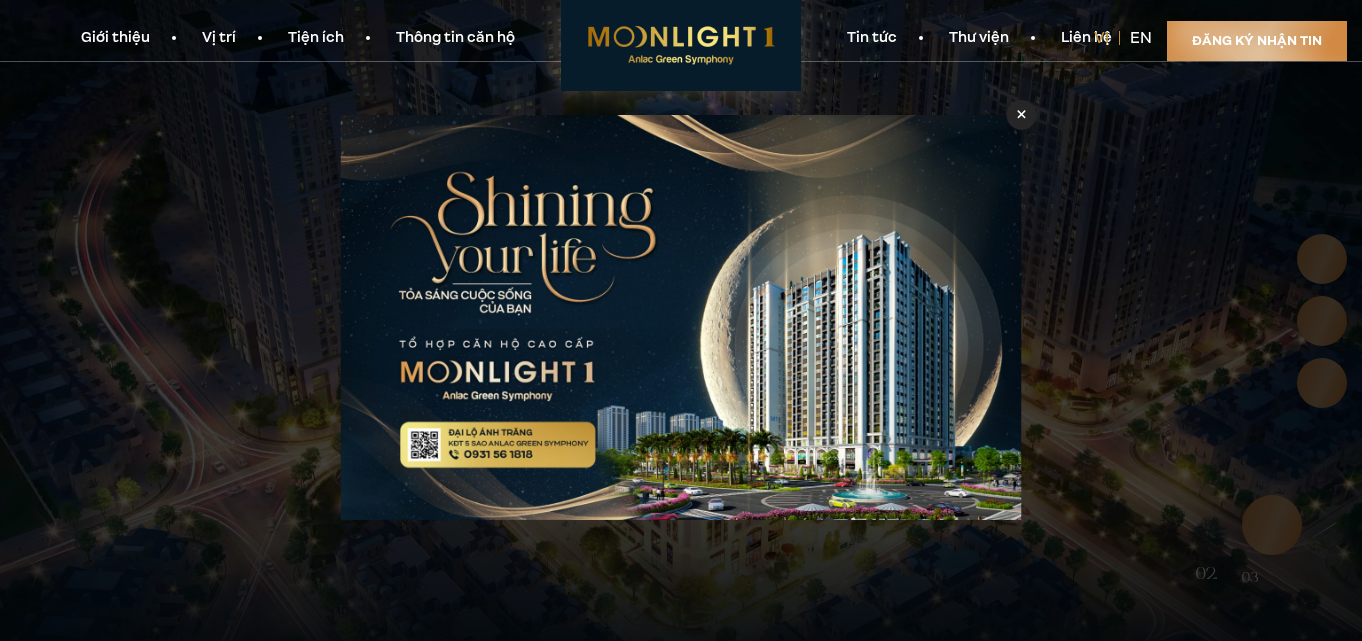 scroll, scrollTop: 0, scrollLeft: 0, axis: both 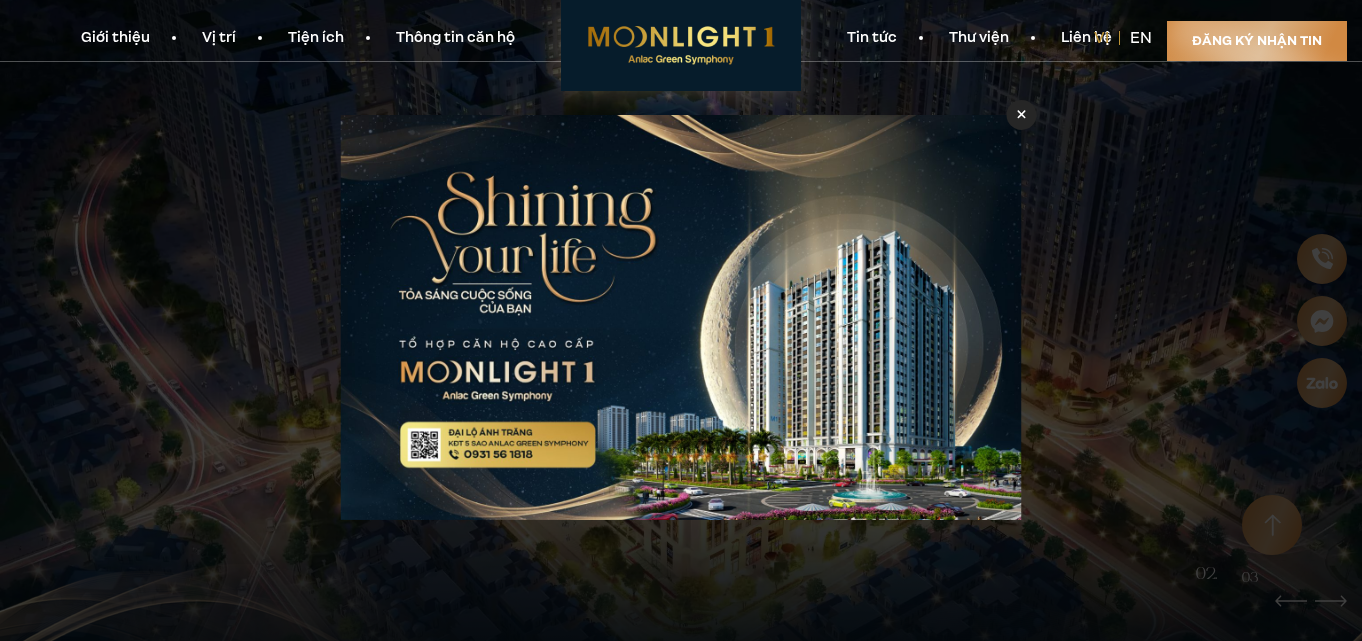 click at bounding box center (1022, 114) 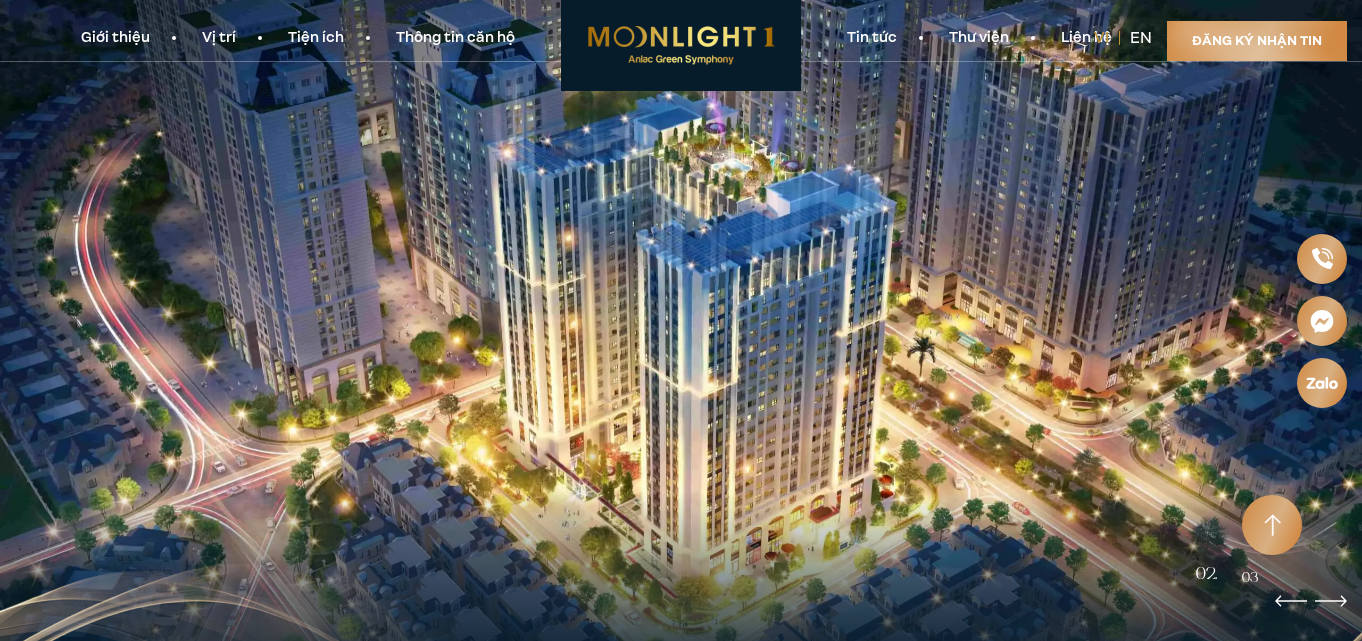 click at bounding box center [1331, 601] 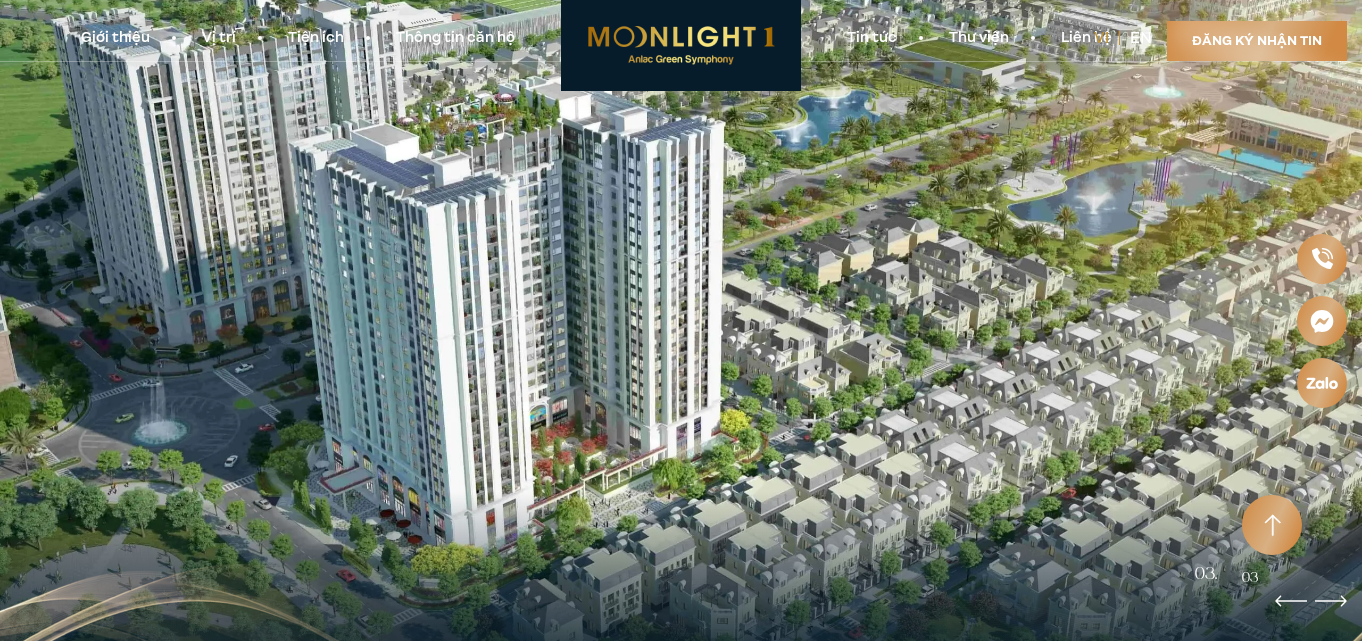 click at bounding box center (1331, 601) 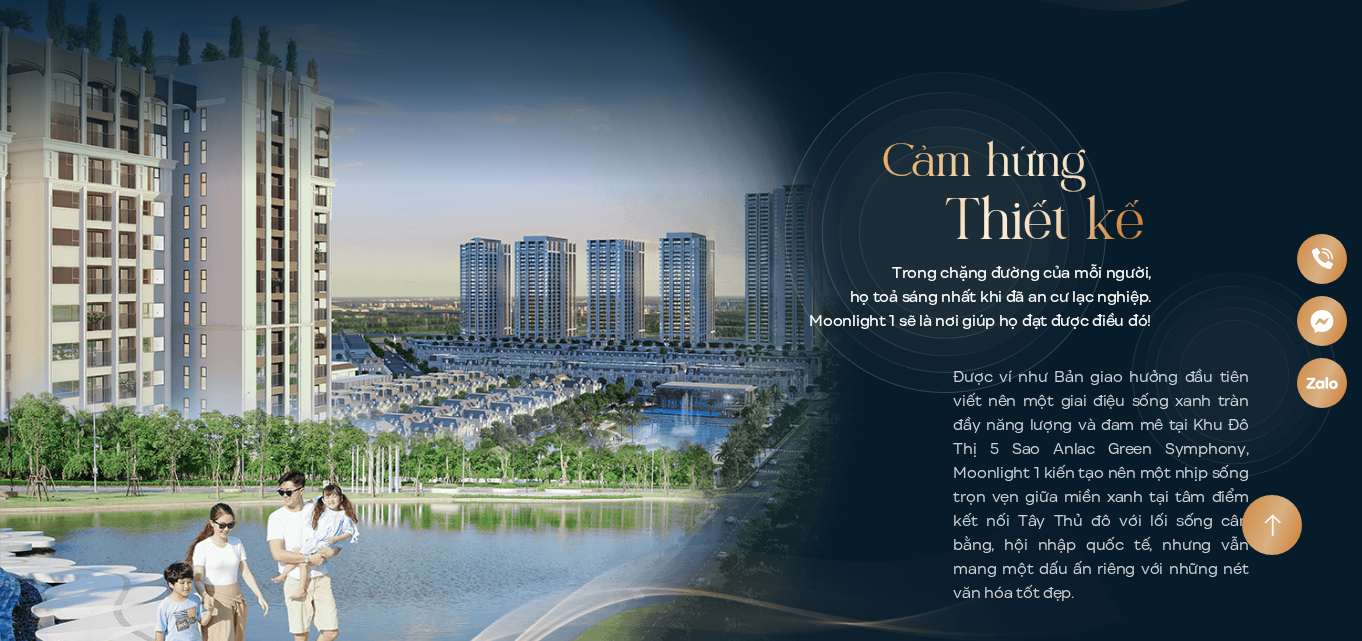 scroll, scrollTop: 800, scrollLeft: 0, axis: vertical 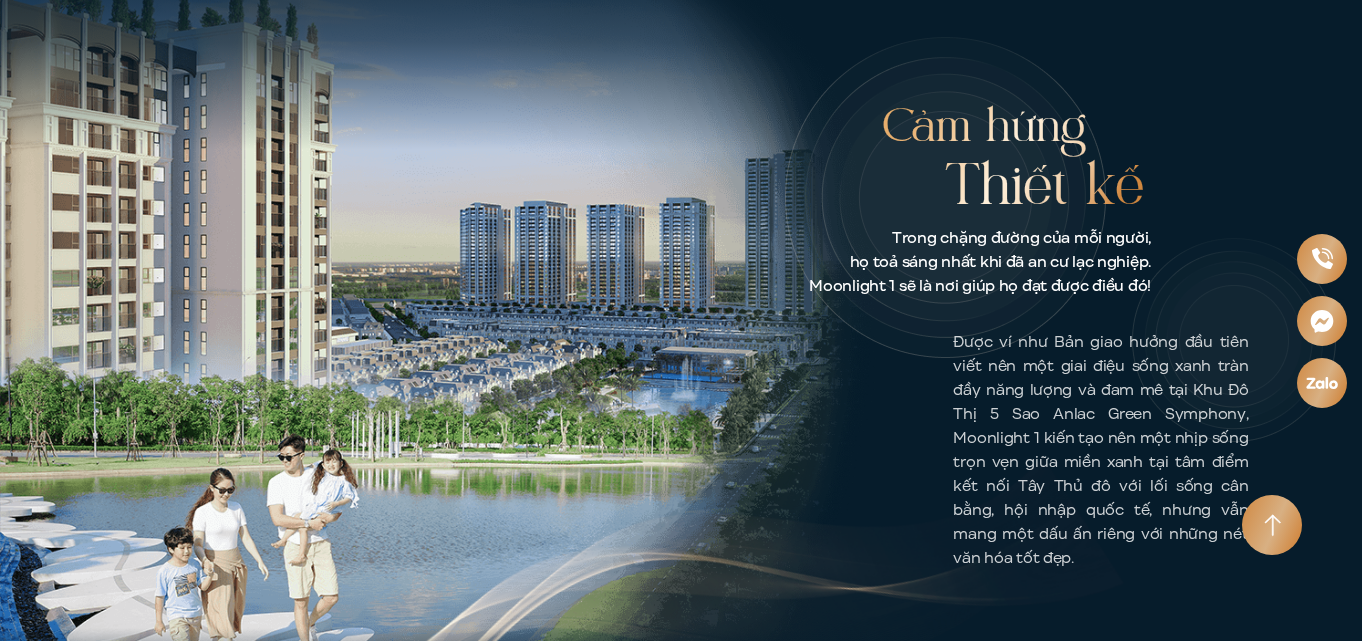 drag, startPoint x: 983, startPoint y: 434, endPoint x: 1014, endPoint y: 586, distance: 155.12898 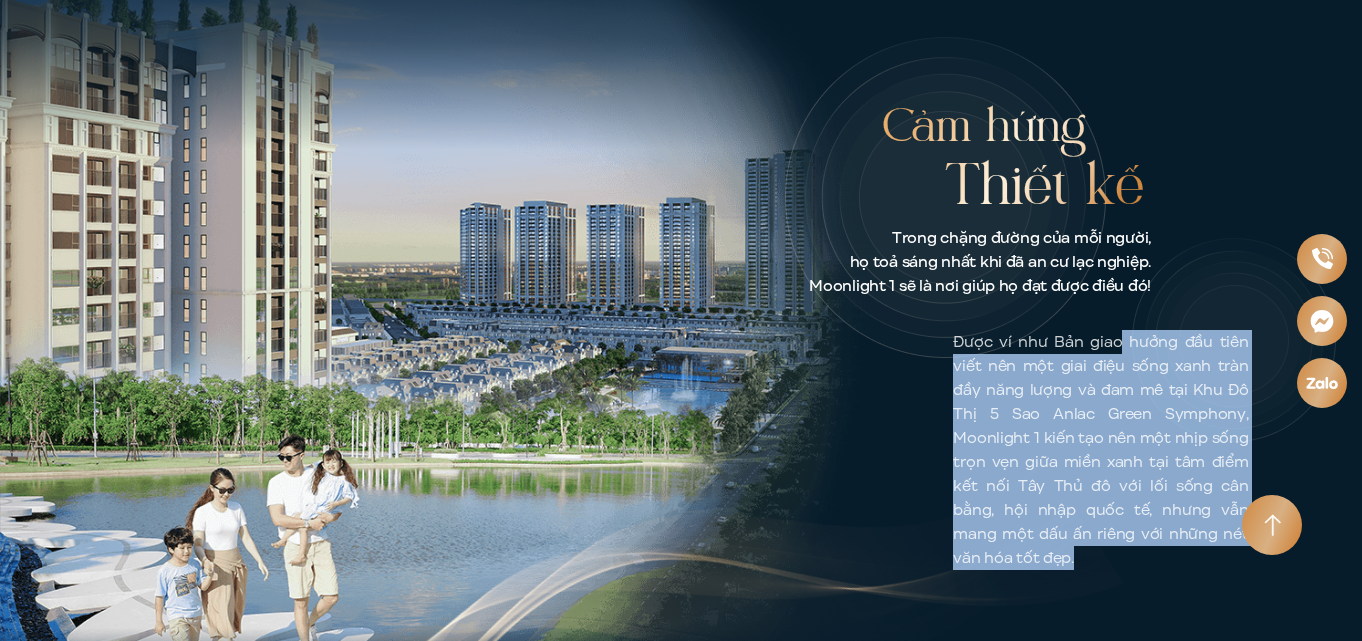drag, startPoint x: 1014, startPoint y: 586, endPoint x: 967, endPoint y: 339, distance: 251.4319 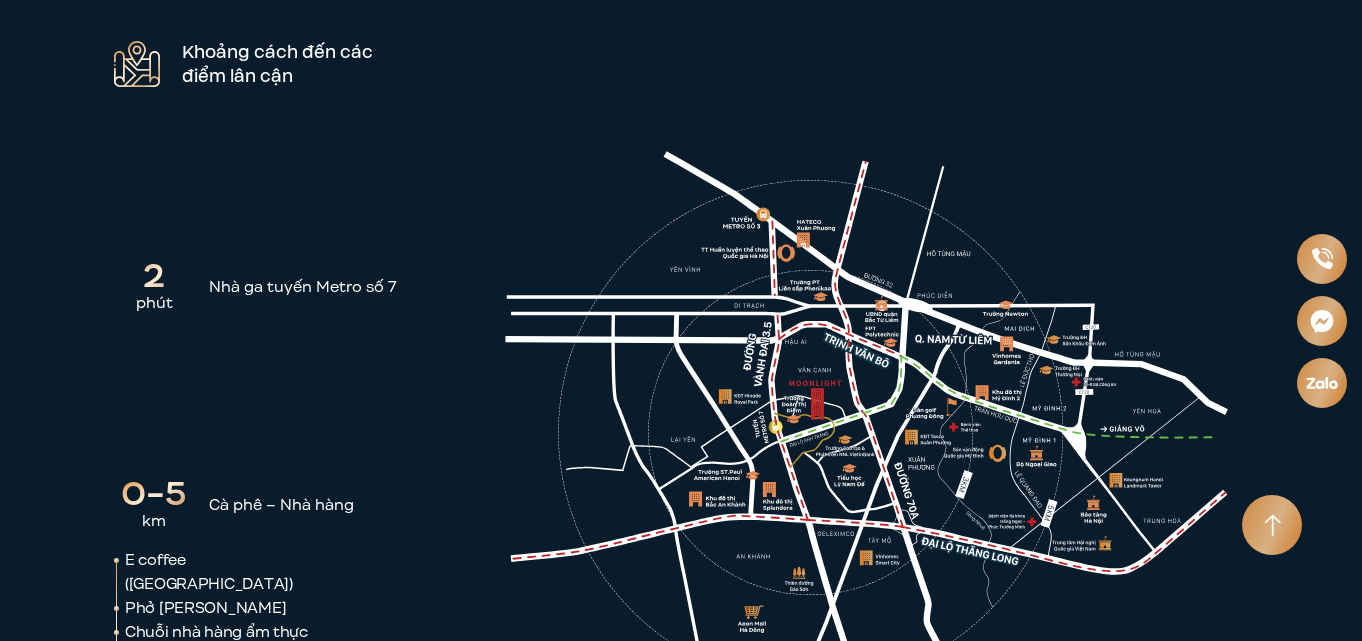 scroll, scrollTop: 2600, scrollLeft: 0, axis: vertical 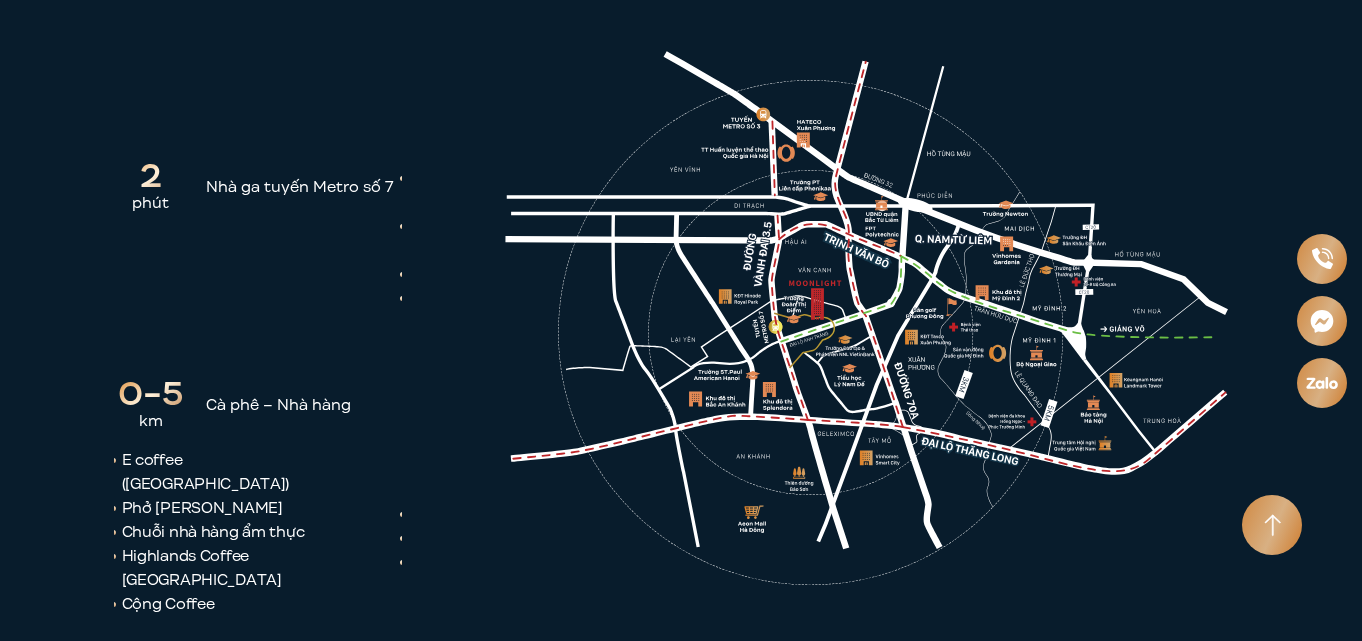 click on "Vị trí
Khoảng cách đến các điểm lân cận
2  phút
Nhà ga tuyến Metro số 7
1-6  km
Trường Quốc tế liên cấp
[GEOGRAPHIC_DATA]
Trường PTLC Edison" at bounding box center (681, 250) 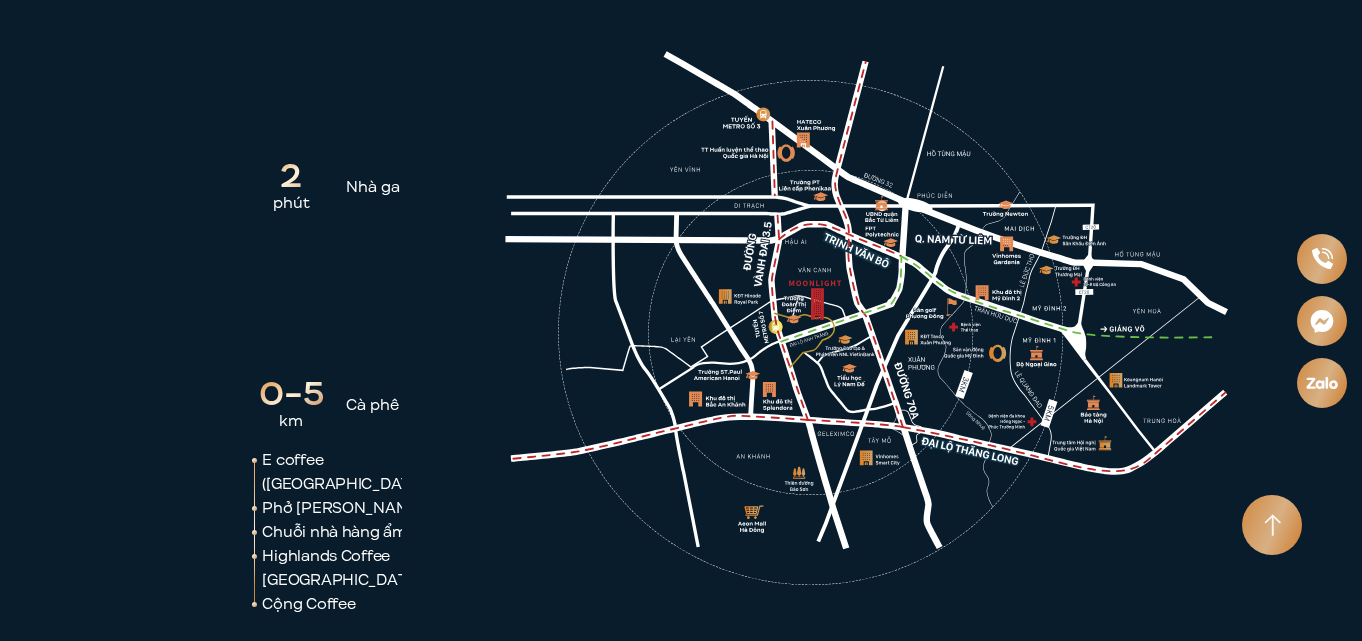 click on "Khoảng cách đến các điểm lân cận
2  phút
Nhà ga tuyến Metro số 7
1-6  km
Trường Quốc tế liên cấp
[GEOGRAPHIC_DATA] American Hanoi
Trường Vinschool Thăng Long
Trường PTLC Edison
[GEOGRAPHIC_DATA] – Funacademy
2-7 Bệnh viện" at bounding box center (681, 289) 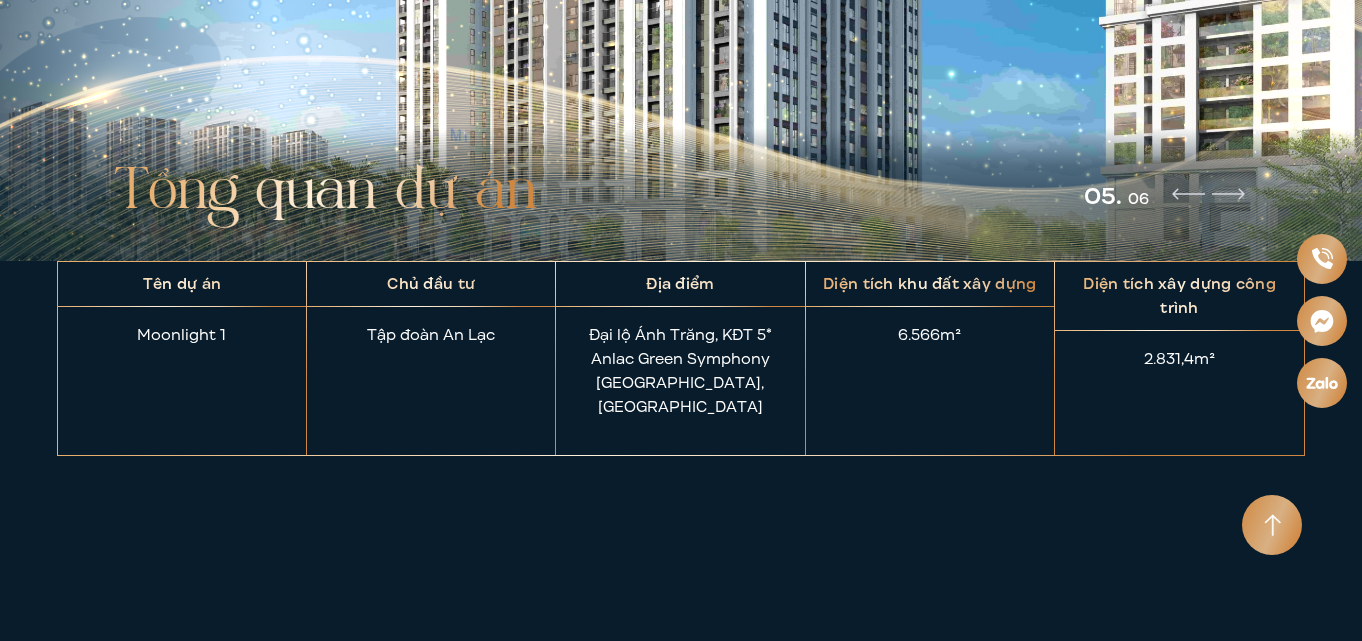 scroll, scrollTop: 2000, scrollLeft: 0, axis: vertical 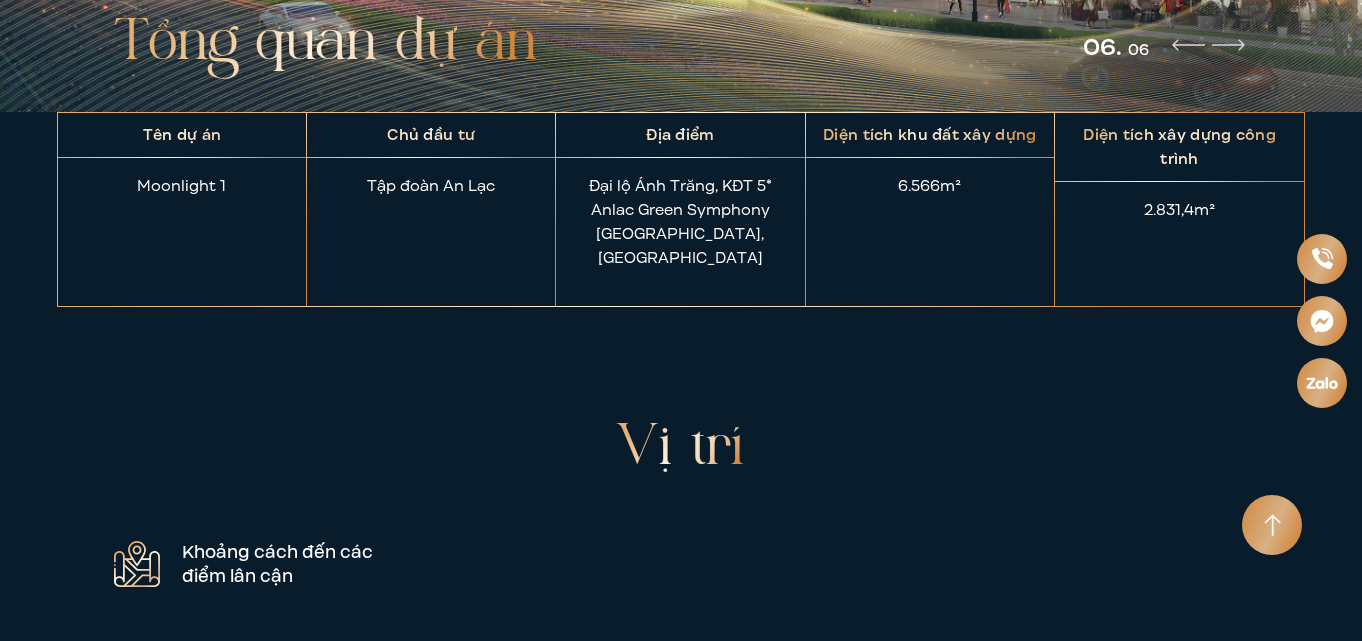 drag, startPoint x: 613, startPoint y: 186, endPoint x: 723, endPoint y: 233, distance: 119.62023 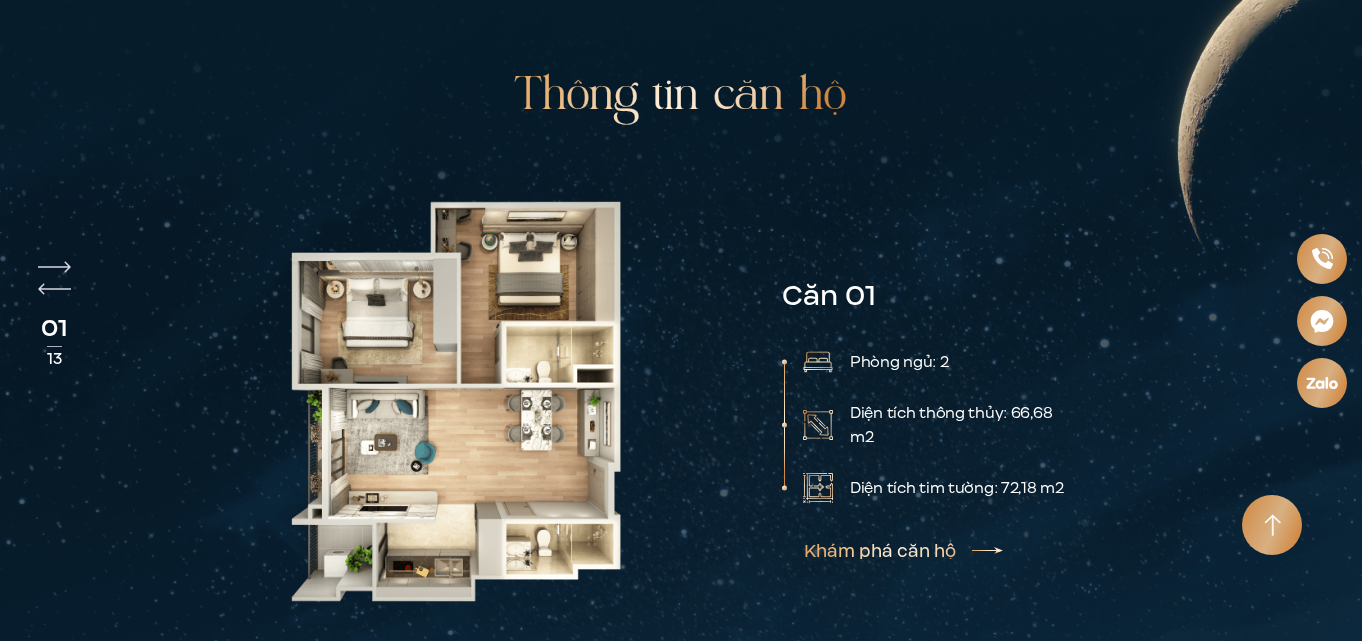 scroll, scrollTop: 4100, scrollLeft: 0, axis: vertical 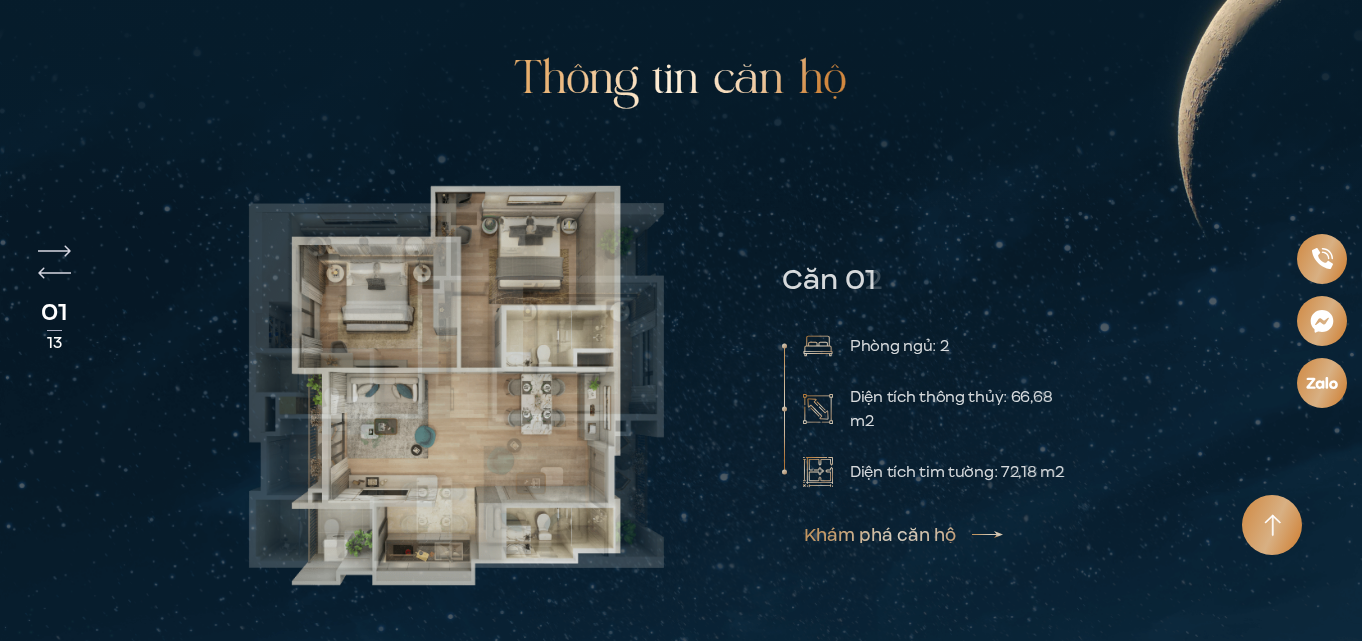 click at bounding box center [456, 385] 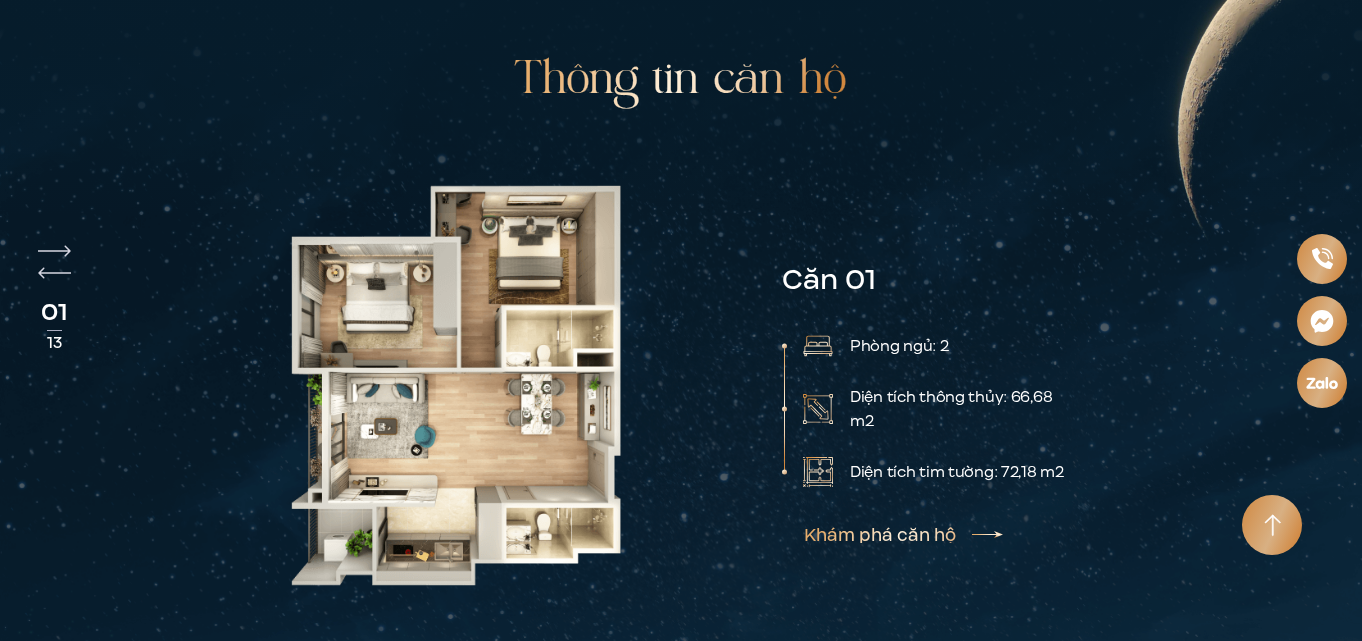 click on "01 13" at bounding box center (54, 305) 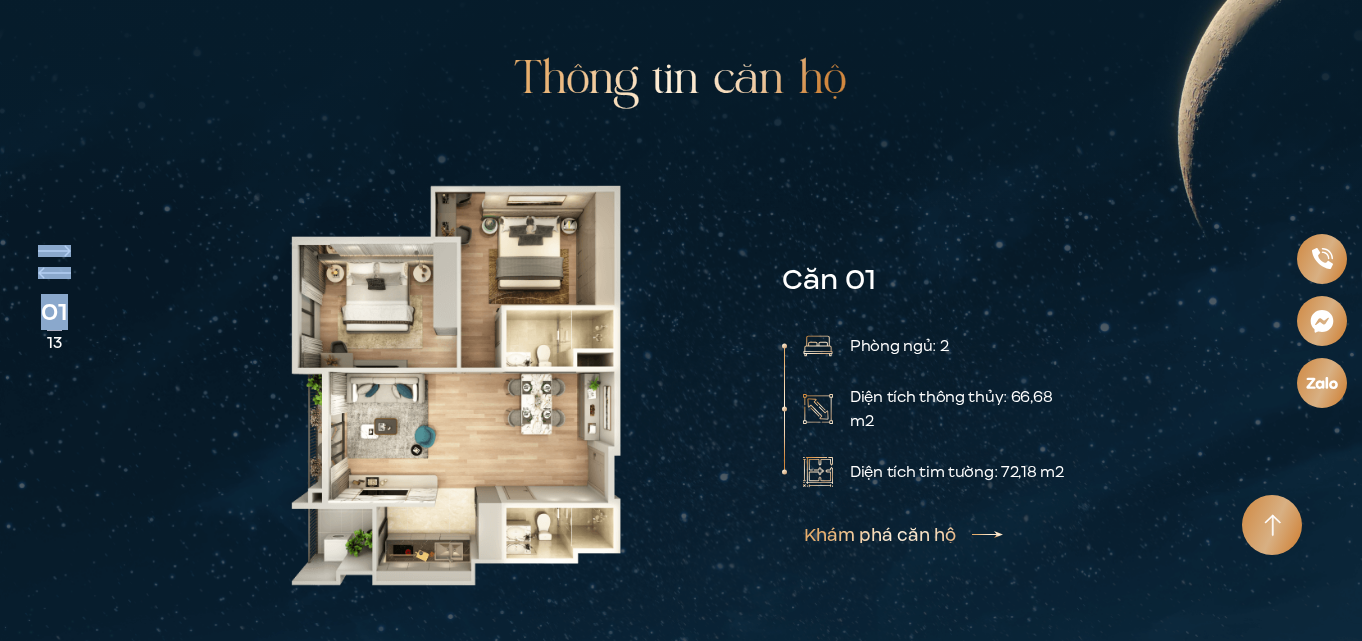 click on "01 13" at bounding box center [54, 305] 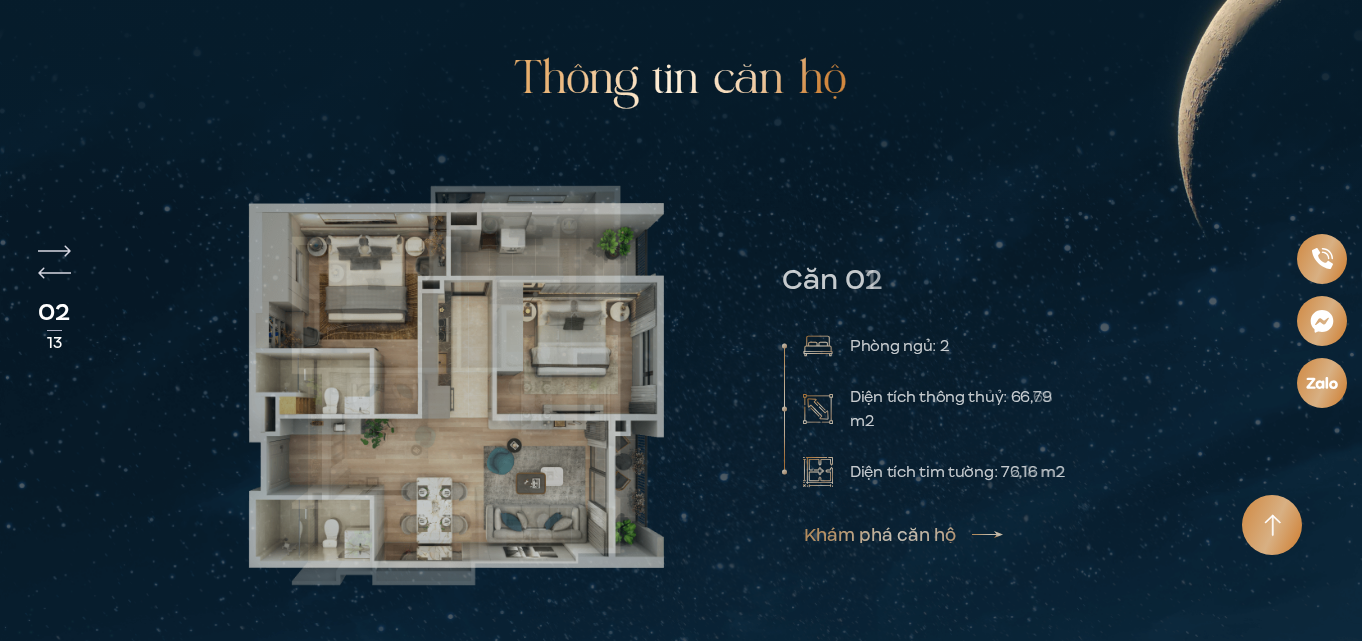 click on "Căn 12A
Phòng ngủ: 2
Diện tích thông thuỷ: 66,44 m2
Diện tích tim tường: 72,58 m2" at bounding box center (681, 385) 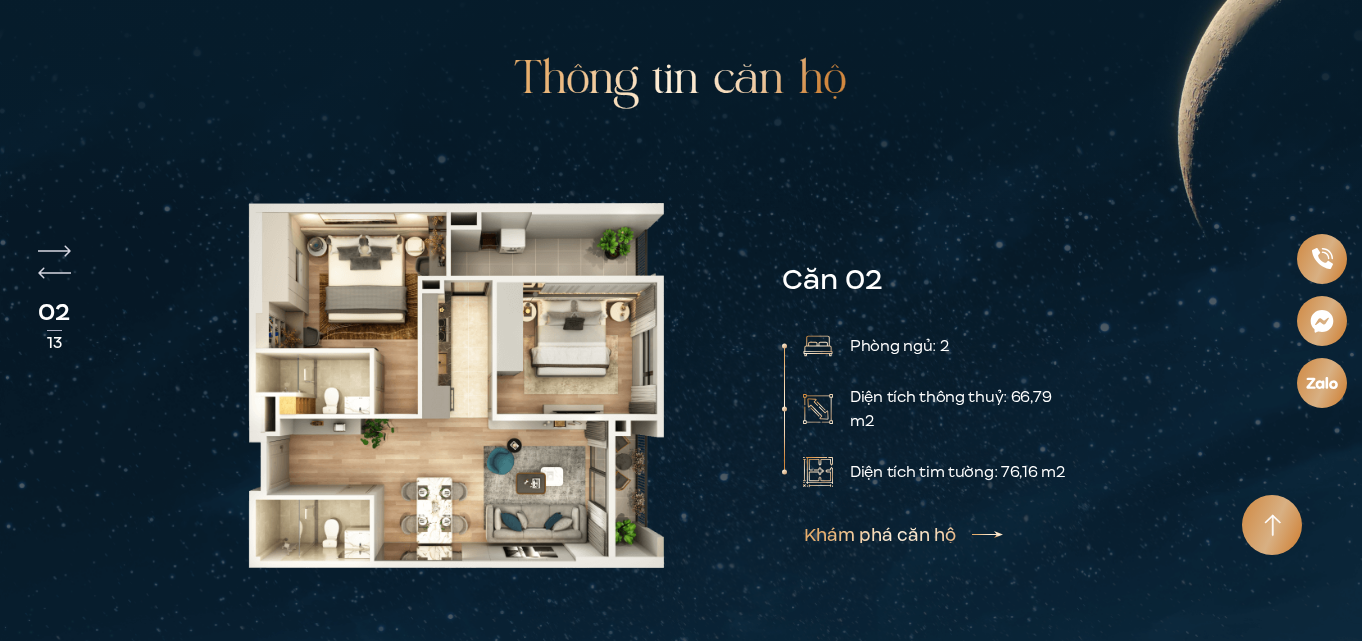 click on "Căn 02
Phòng ngủ: 2
Diện tích thông thuỷ: 66,79 m2
Diện tích tim tường: 76,16 m2" at bounding box center (681, 385) 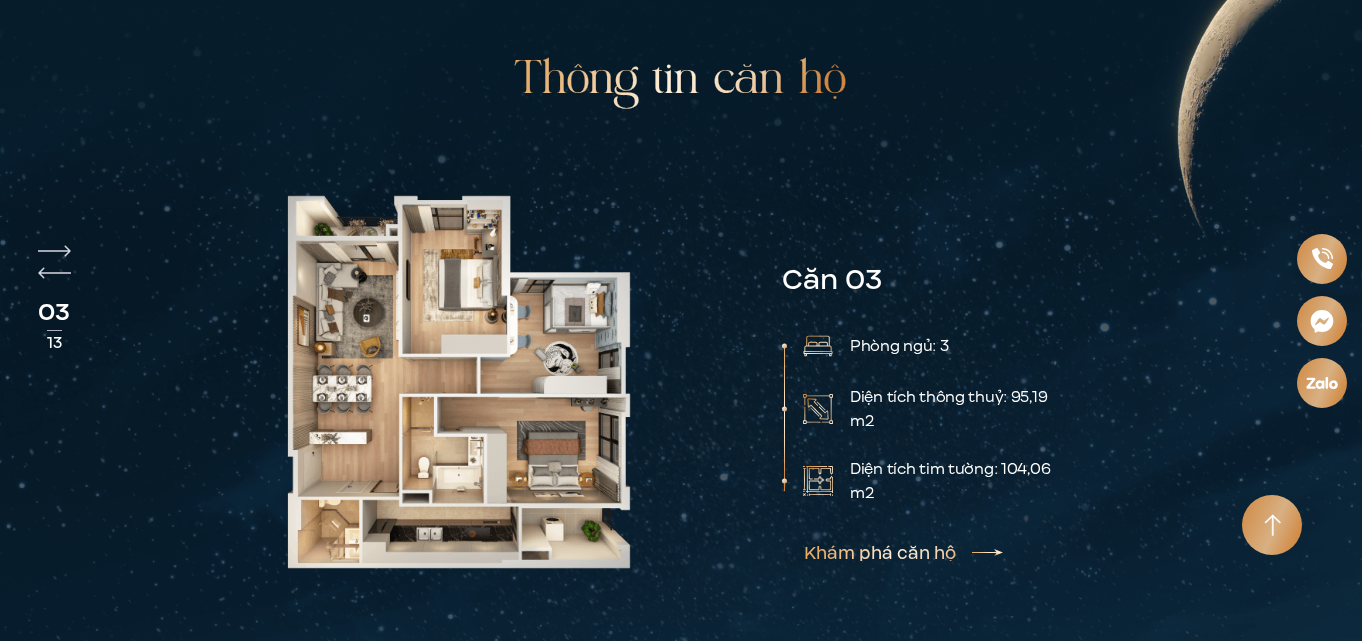 click at bounding box center [54, 251] 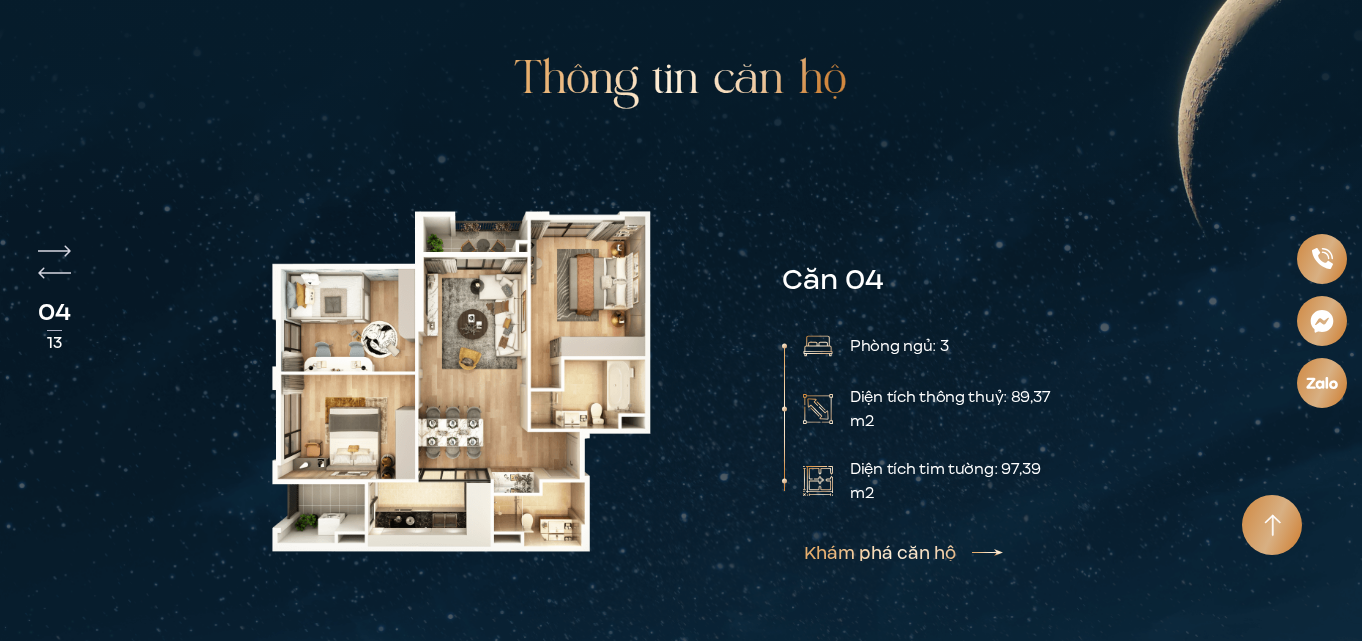 click at bounding box center (54, 251) 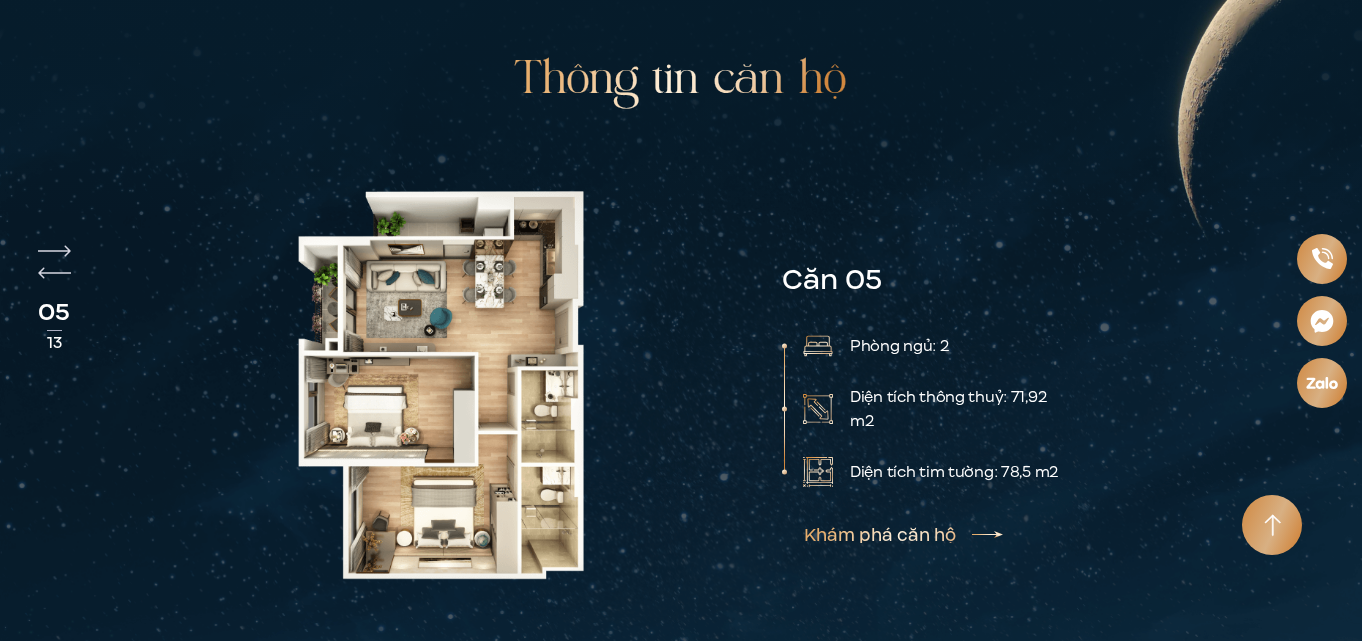 click at bounding box center (54, 251) 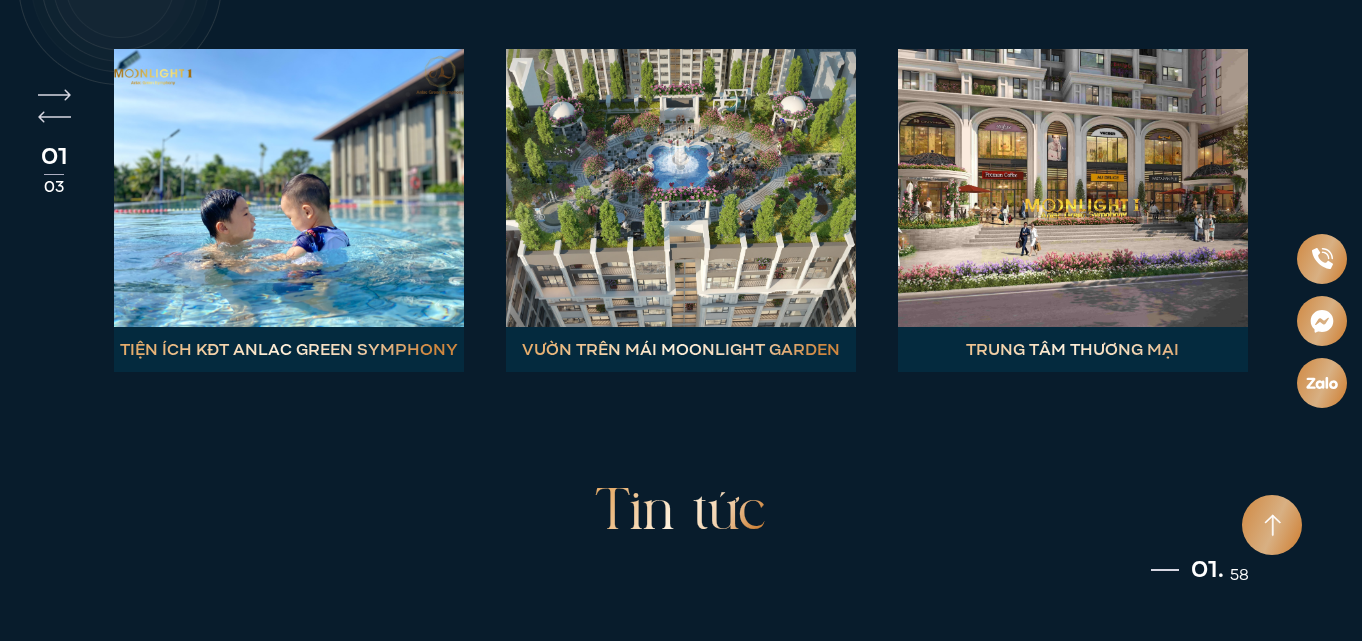 scroll, scrollTop: 6100, scrollLeft: 0, axis: vertical 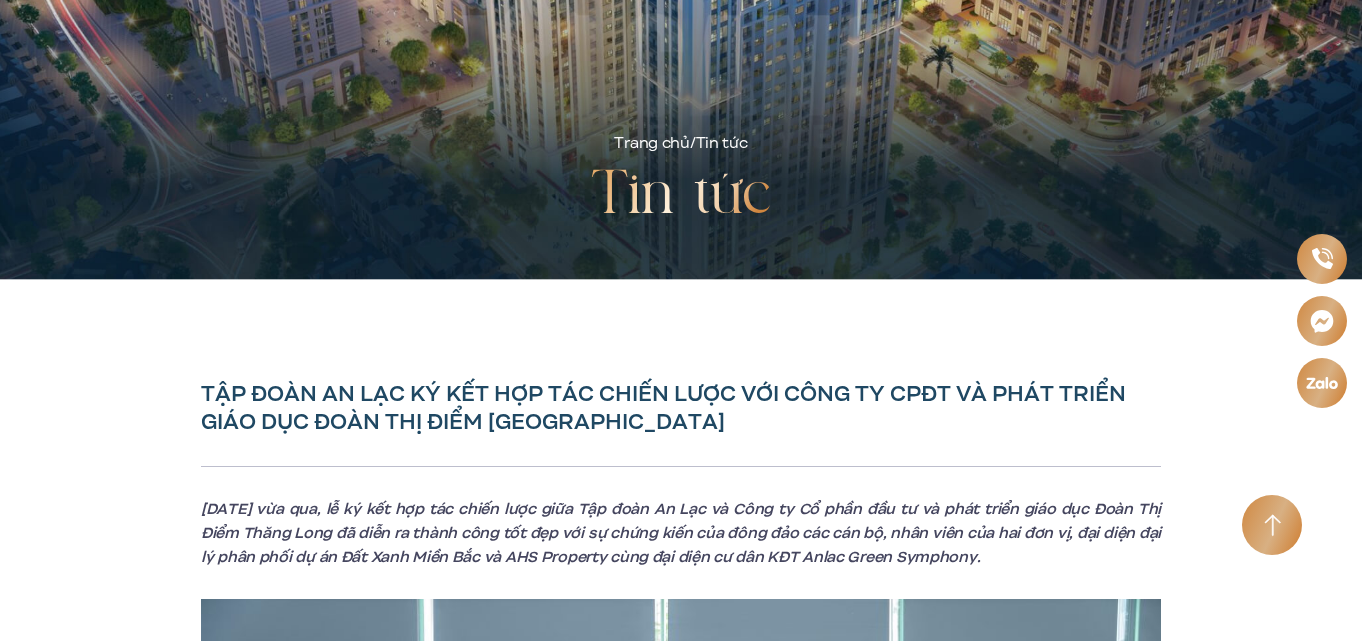 drag, startPoint x: 180, startPoint y: 380, endPoint x: 1027, endPoint y: 558, distance: 865.5016 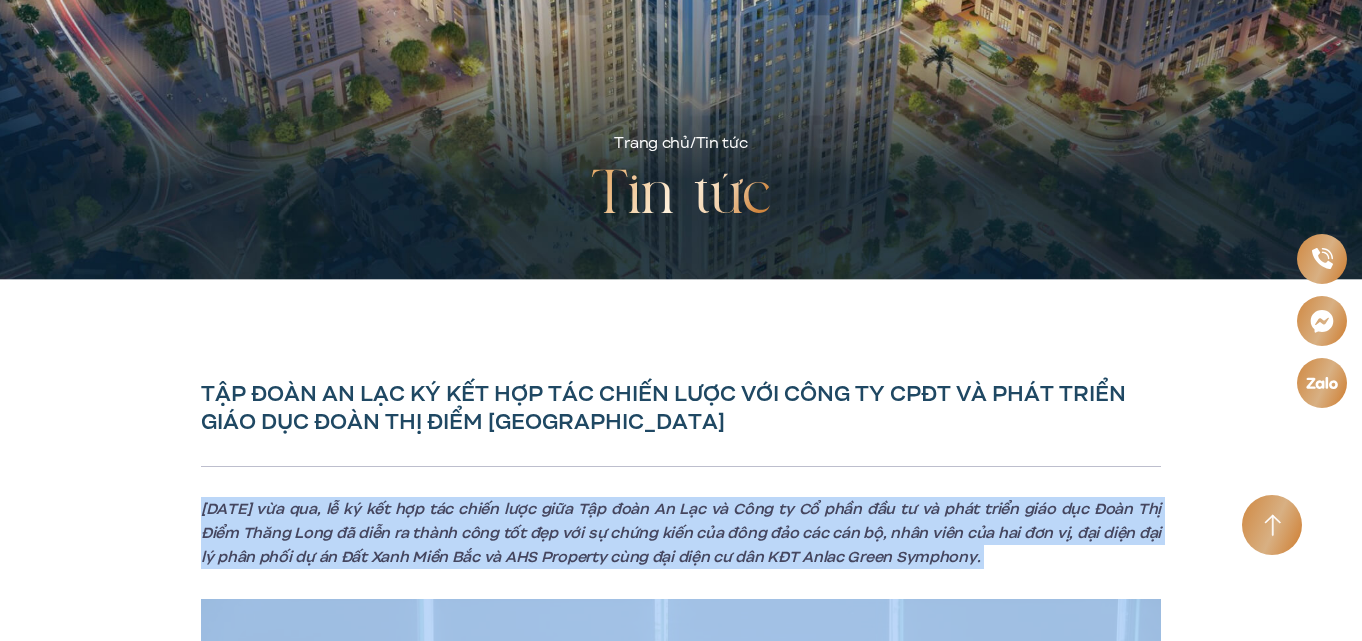drag, startPoint x: 1027, startPoint y: 558, endPoint x: 216, endPoint y: 495, distance: 813.4433 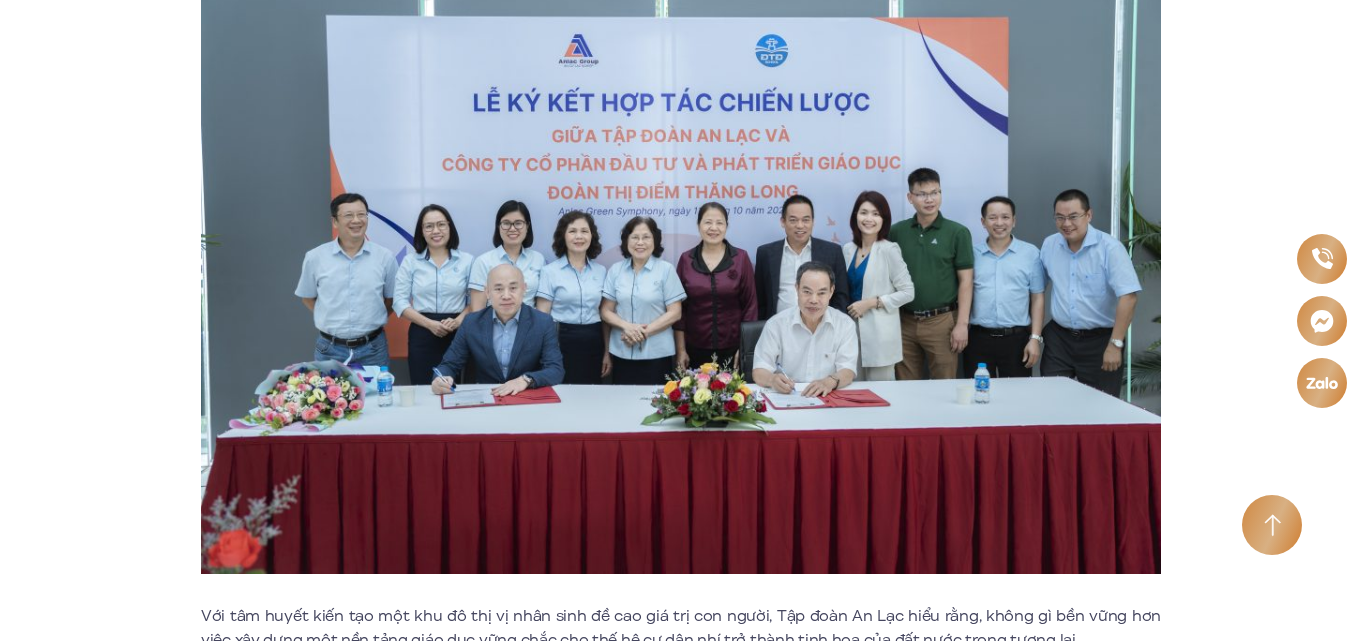 scroll, scrollTop: 900, scrollLeft: 0, axis: vertical 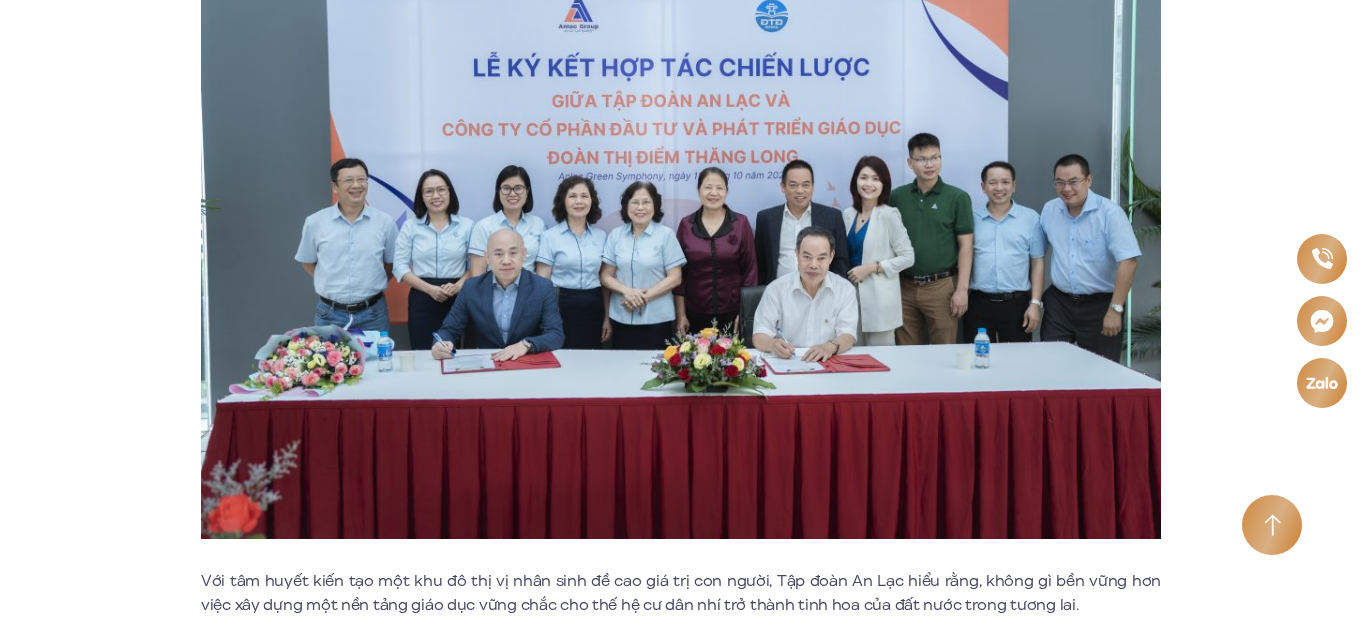 click on "TẬP ĐOÀN AN LẠC KÝ KẾT HỢP TÁC CHIẾN LƯỢC VỚI CÔNG TY CPĐT VÀ PHÁT TRIỂN GIÁO DỤC ĐOÀN THỊ ĐIỂM THĂNG LONG
Ngày 11/10/2024 vừa qua, lễ ký kết hợp tác chiến lược giữa Tập đoàn An Lạc và Công ty Cổ phần đầu tư và phát triển giáo dục Đoàn Thị Điểm Thăng Long đã diễn ra thành công tốt đẹp với sự chứng kiến của đông đảo các cán bộ, nhân viên của hai đơn vị, đại diện đại lý phân phối dự án Đất Xanh Miền Bắc và AHS Property cùng đại diện cư dân KĐT Anlac Green Symphony.
Phát biểu tại buổi lễ, đại diện cho đơn vị Đoàn Thị Điểm Thăng Long – Nhà giáo nhân dân Nguyễn Thị Hiền đã chia sẻ:
Cùng nhìn lại một số hình ảnh trong sự kiện ký kết vừa qua:" at bounding box center (681, 2536) 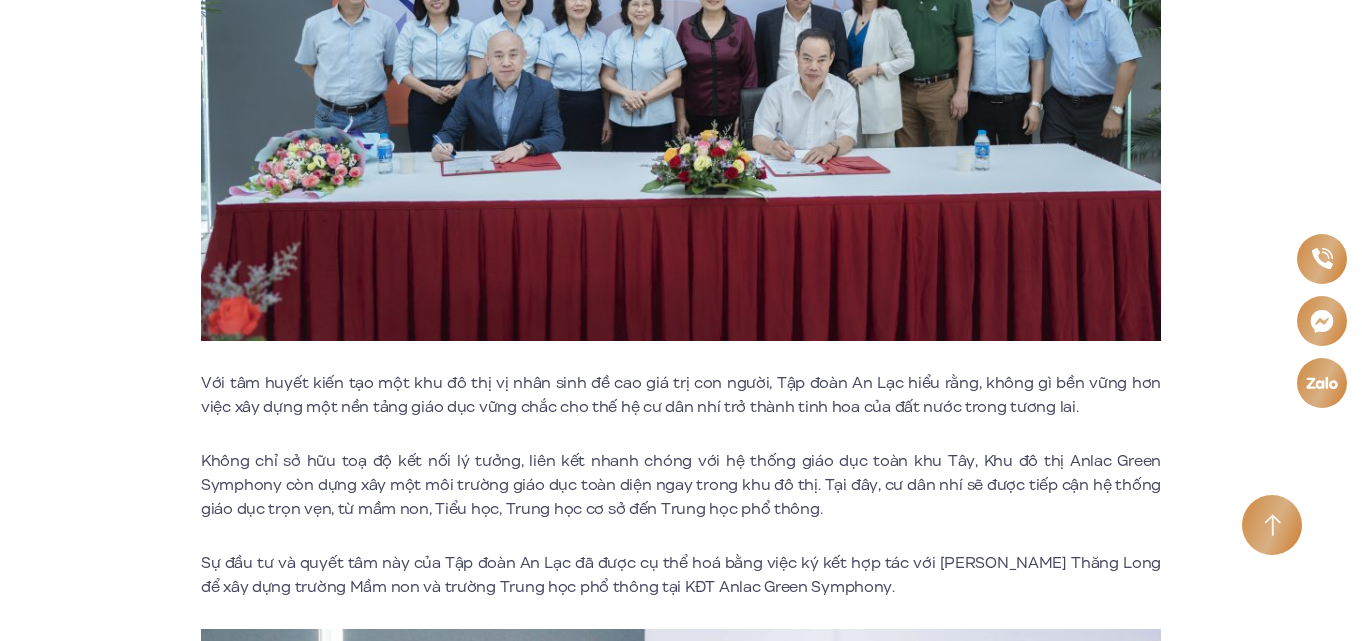 scroll, scrollTop: 1100, scrollLeft: 0, axis: vertical 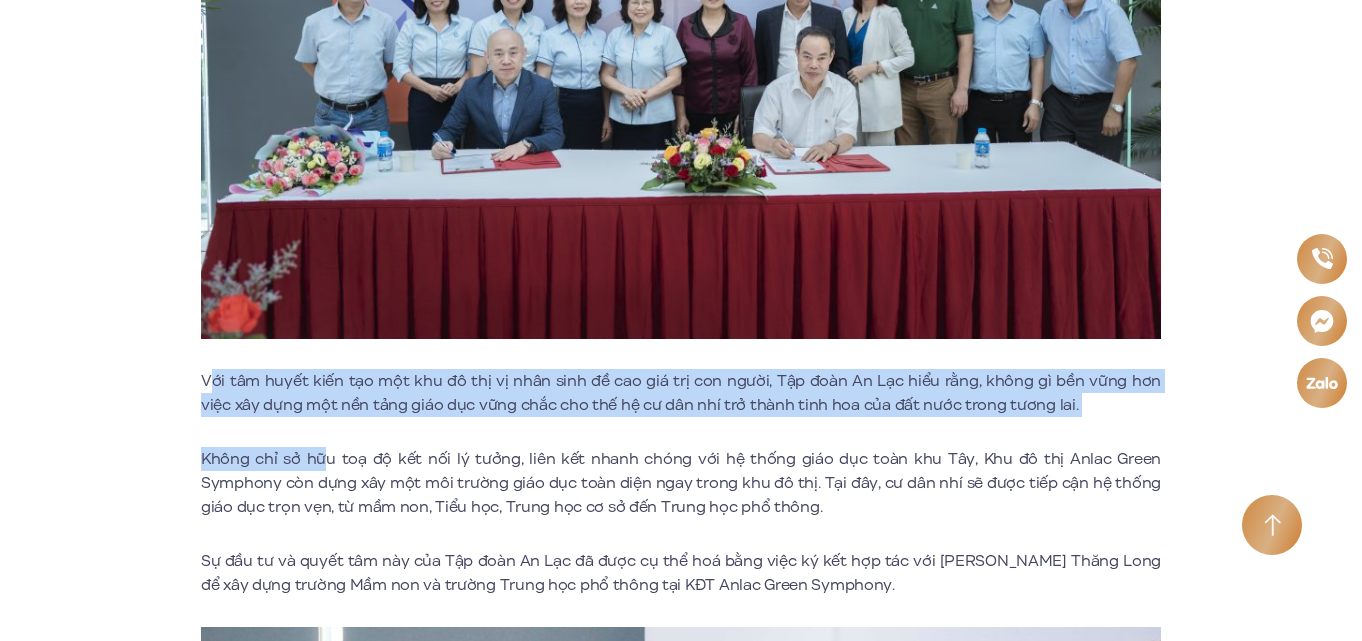 drag, startPoint x: 209, startPoint y: 369, endPoint x: 328, endPoint y: 422, distance: 130.26895 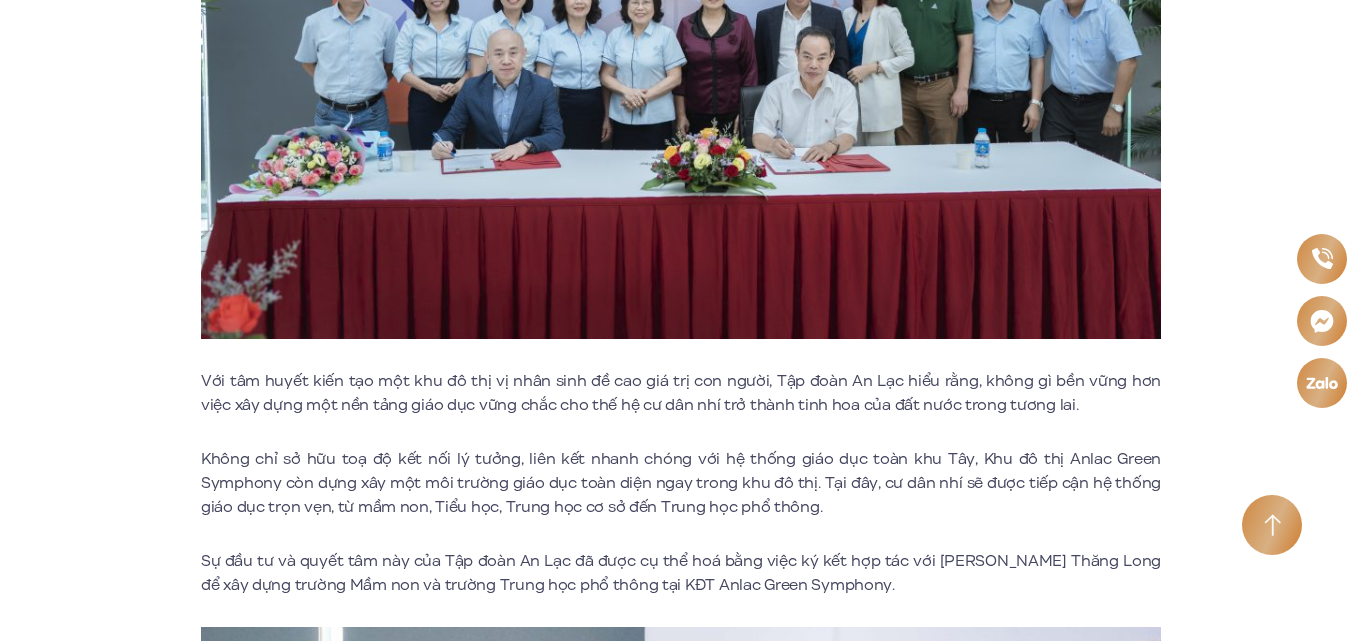 click on "Ngày 11/10/2024 vừa qua, lễ ký kết hợp tác chiến lược giữa Tập đoàn An Lạc và Công ty Cổ phần đầu tư và phát triển giáo dục Đoàn Thị Điểm Thăng Long đã diễn ra thành công tốt đẹp với sự chứng kiến của đông đảo các cán bộ, nhân viên của hai đơn vị, đại diện đại lý phân phối dự án Đất Xanh Miền Bắc và AHS Property cùng đại diện cư dân KĐT Anlac Green Symphony.
Với tâm huyết kiến tạo một khu đô thị vị nhân sinh đề cao giá trị con người, Tập đoàn An Lạc hiểu rằng, không gì bền vững hơn việc xây dựng một nền tảng giáo dục vững chắc cho thế hệ cư dân nhí trở thành tinh hoa của đất nước trong tương lai.
Phát biểu tại buổi lễ, đại diện cho đơn vị Đoàn Thị Điểm Thăng Long – Nhà giáo nhân dân Nguyễn Thị Hiền đã chia sẻ:" at bounding box center [681, 2397] 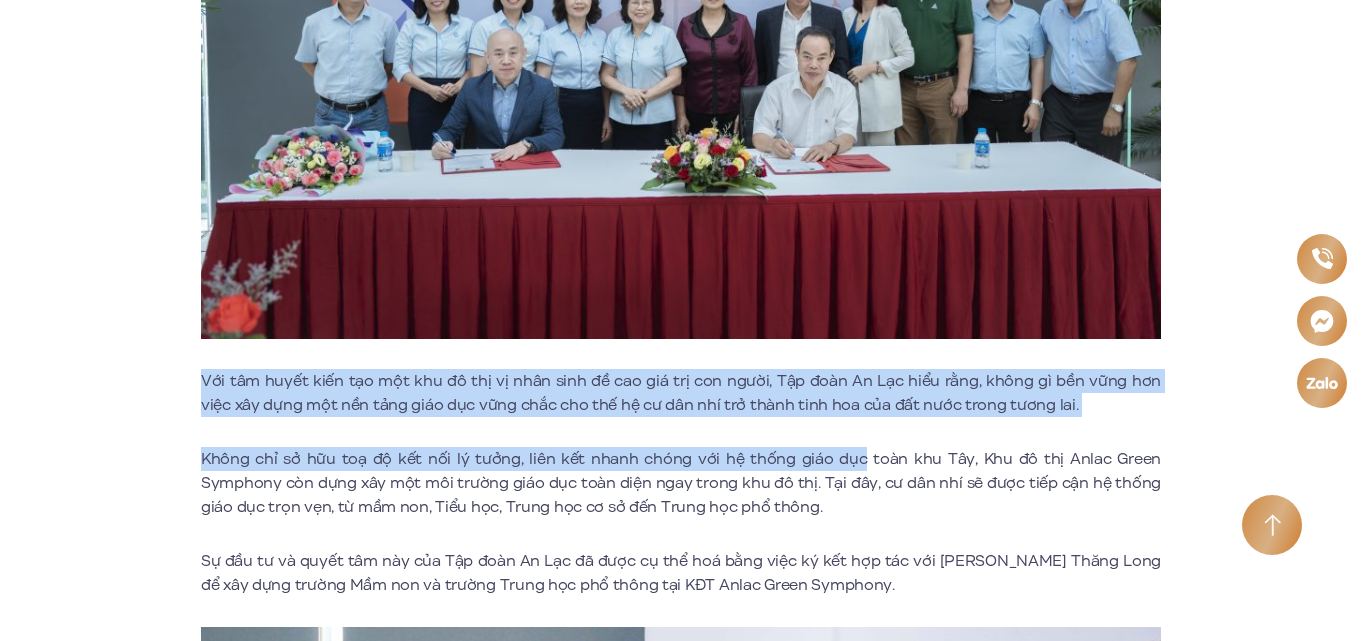 drag, startPoint x: 840, startPoint y: 419, endPoint x: 192, endPoint y: 369, distance: 649.92615 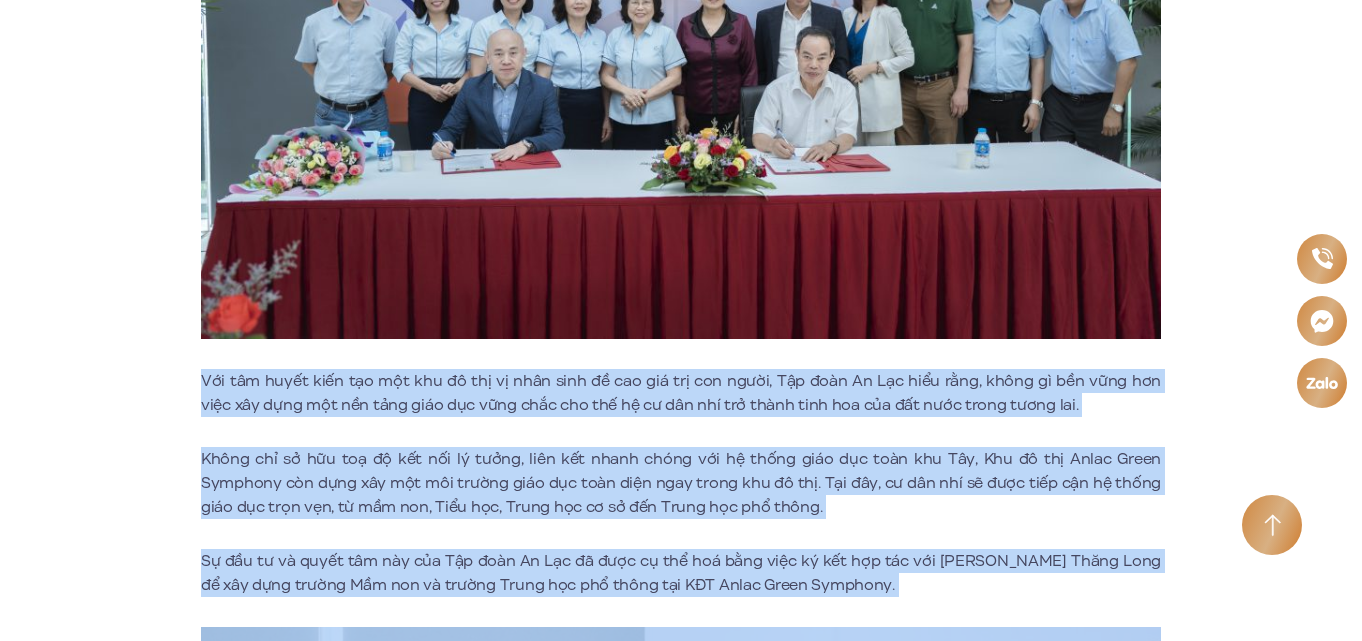 drag, startPoint x: 192, startPoint y: 369, endPoint x: 889, endPoint y: 593, distance: 732.11 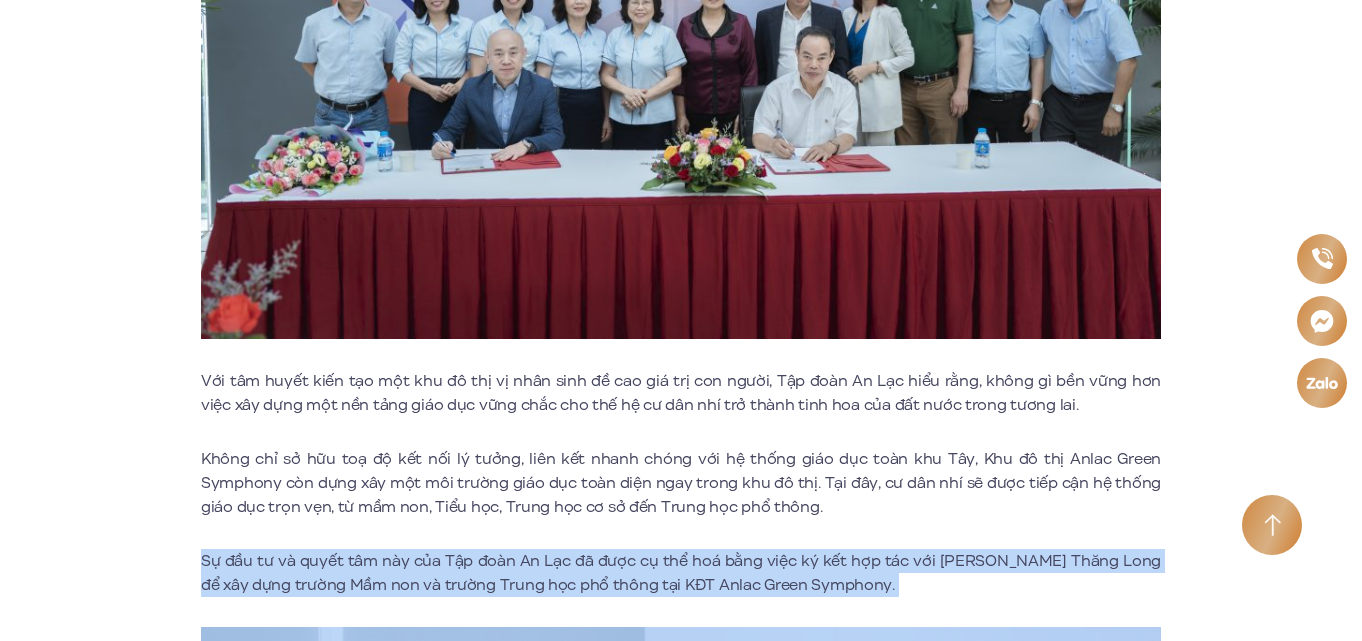 drag, startPoint x: 895, startPoint y: 592, endPoint x: 188, endPoint y: 533, distance: 709.4575 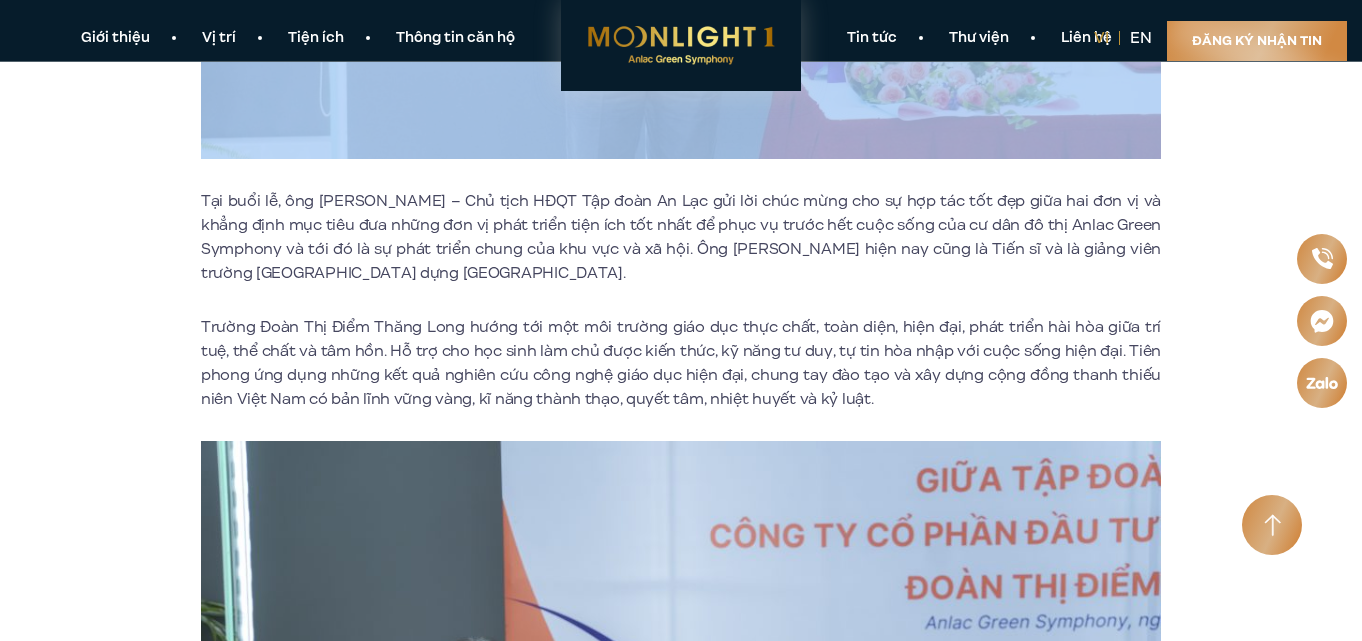 scroll, scrollTop: 2200, scrollLeft: 0, axis: vertical 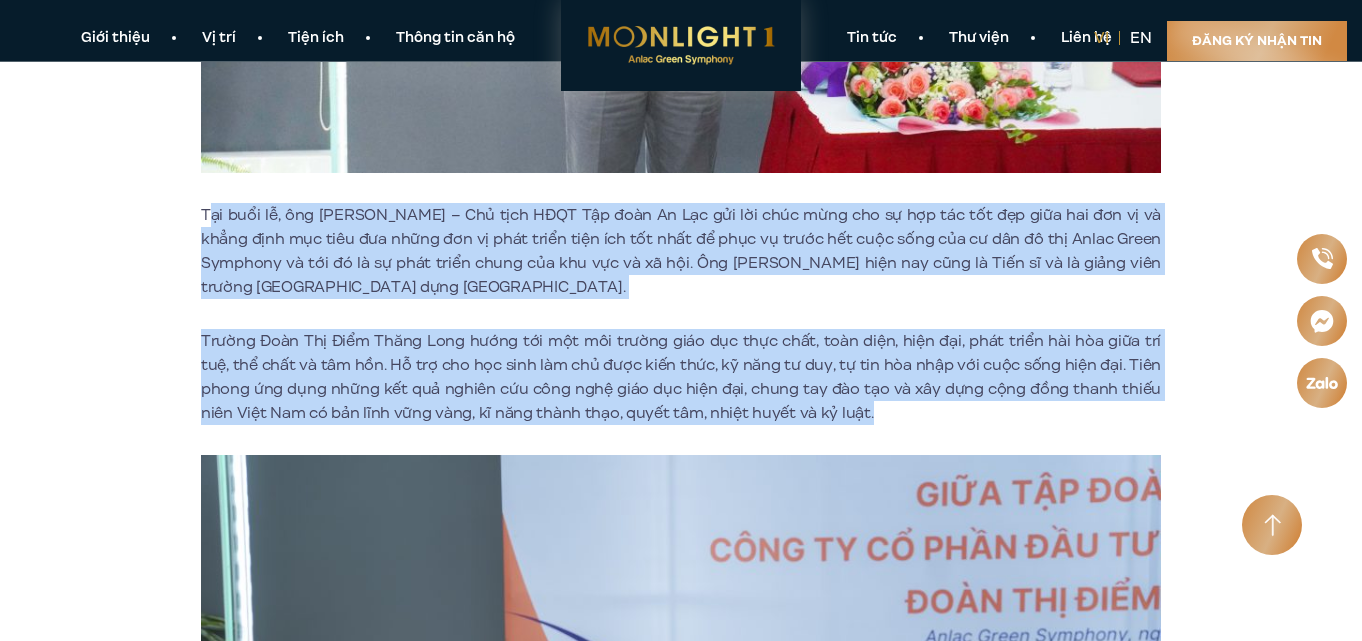 drag, startPoint x: 211, startPoint y: 225, endPoint x: 889, endPoint y: 419, distance: 705.20917 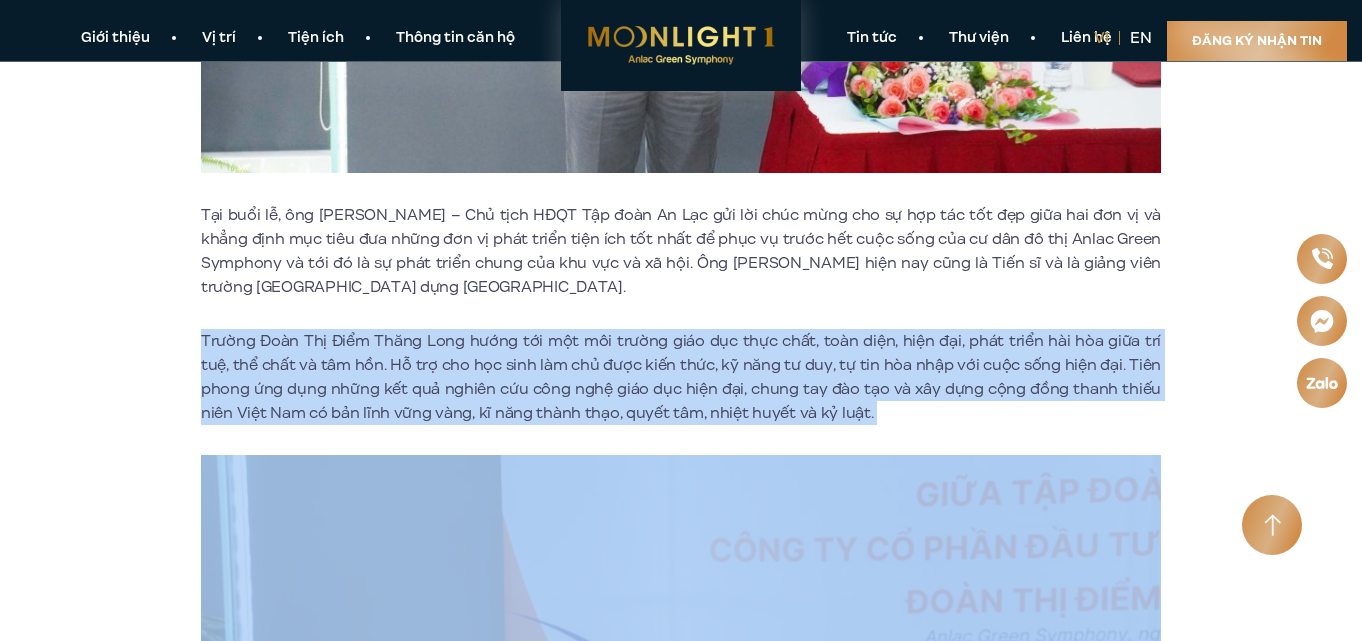 drag, startPoint x: 889, startPoint y: 419, endPoint x: 130, endPoint y: 315, distance: 766.09204 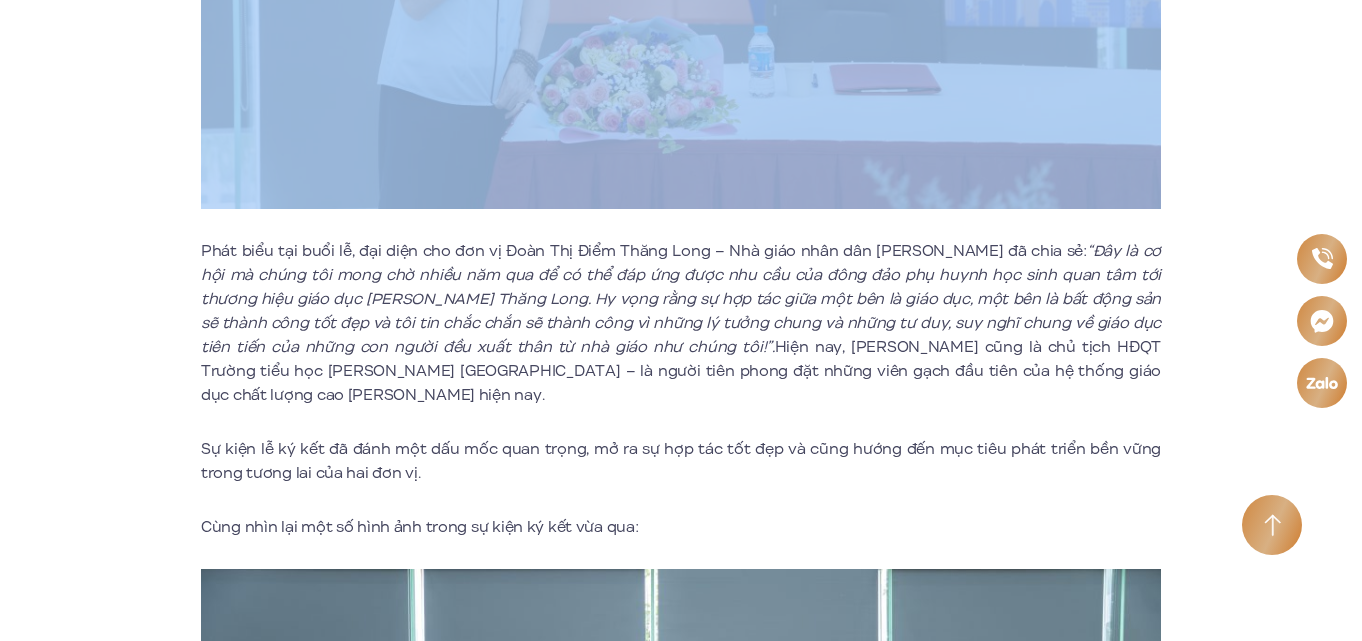 scroll, scrollTop: 3100, scrollLeft: 0, axis: vertical 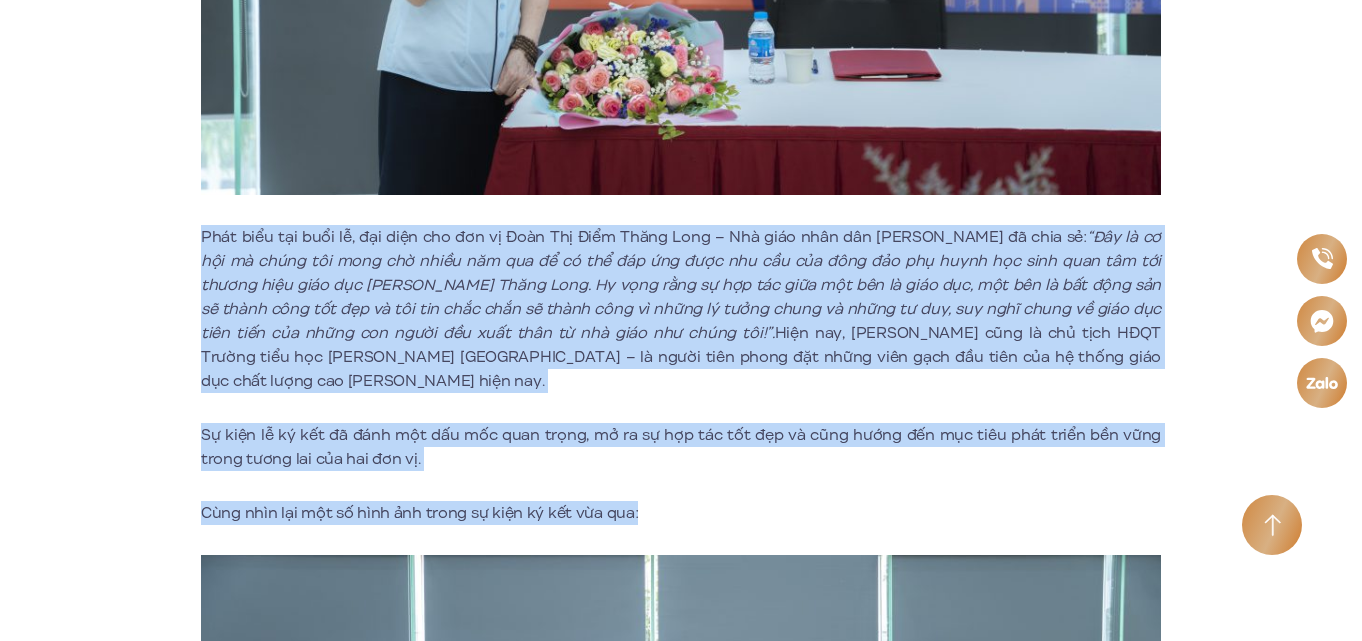 drag, startPoint x: 176, startPoint y: 214, endPoint x: 673, endPoint y: 523, distance: 585.22644 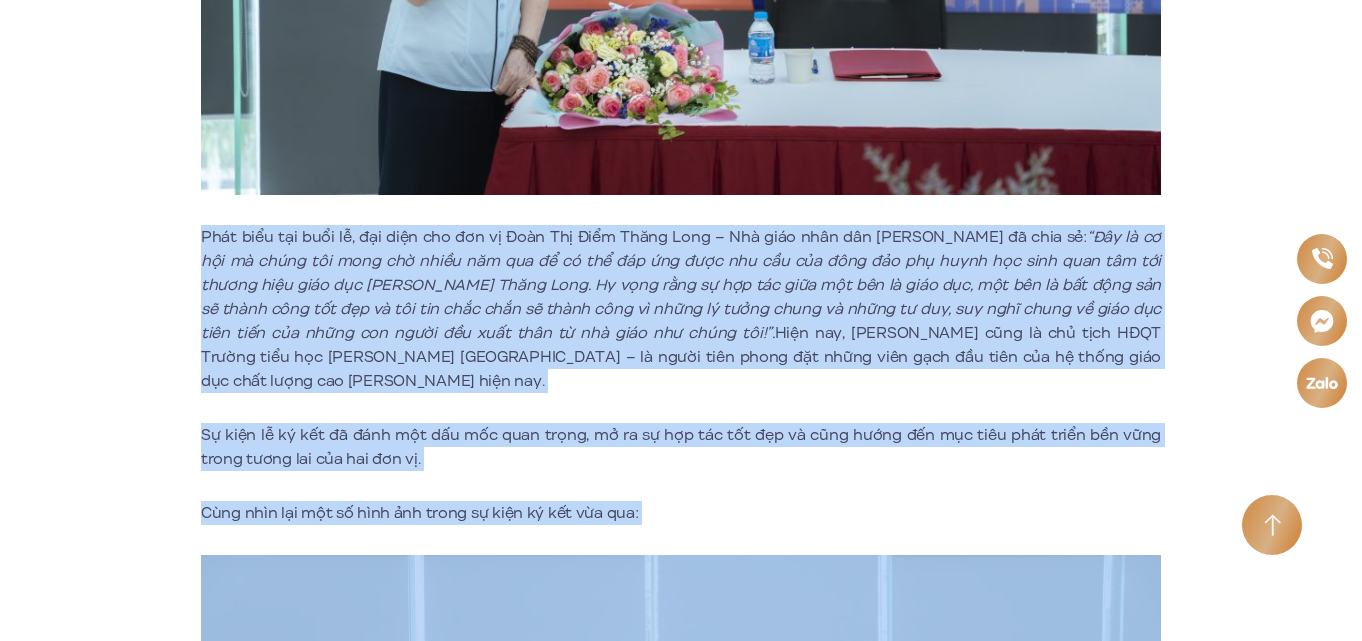 drag, startPoint x: 684, startPoint y: 520, endPoint x: 164, endPoint y: 241, distance: 590.1195 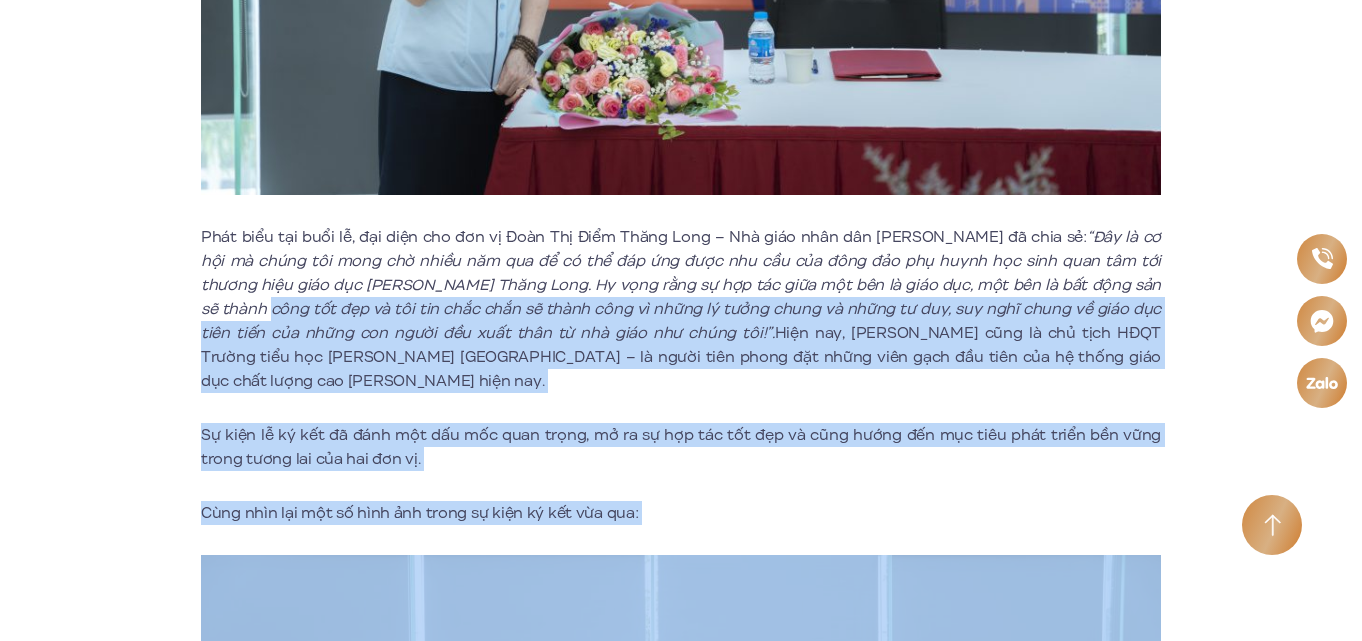 drag, startPoint x: 218, startPoint y: 316, endPoint x: 694, endPoint y: 521, distance: 518.26733 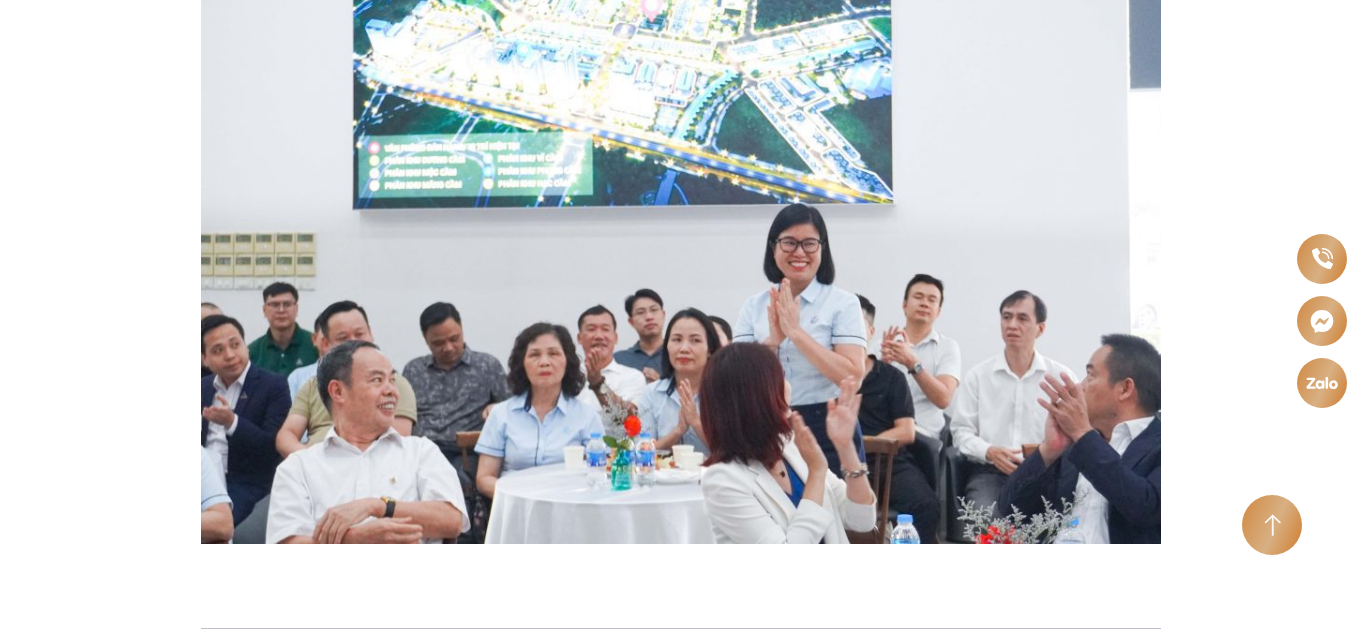 scroll, scrollTop: 6400, scrollLeft: 0, axis: vertical 